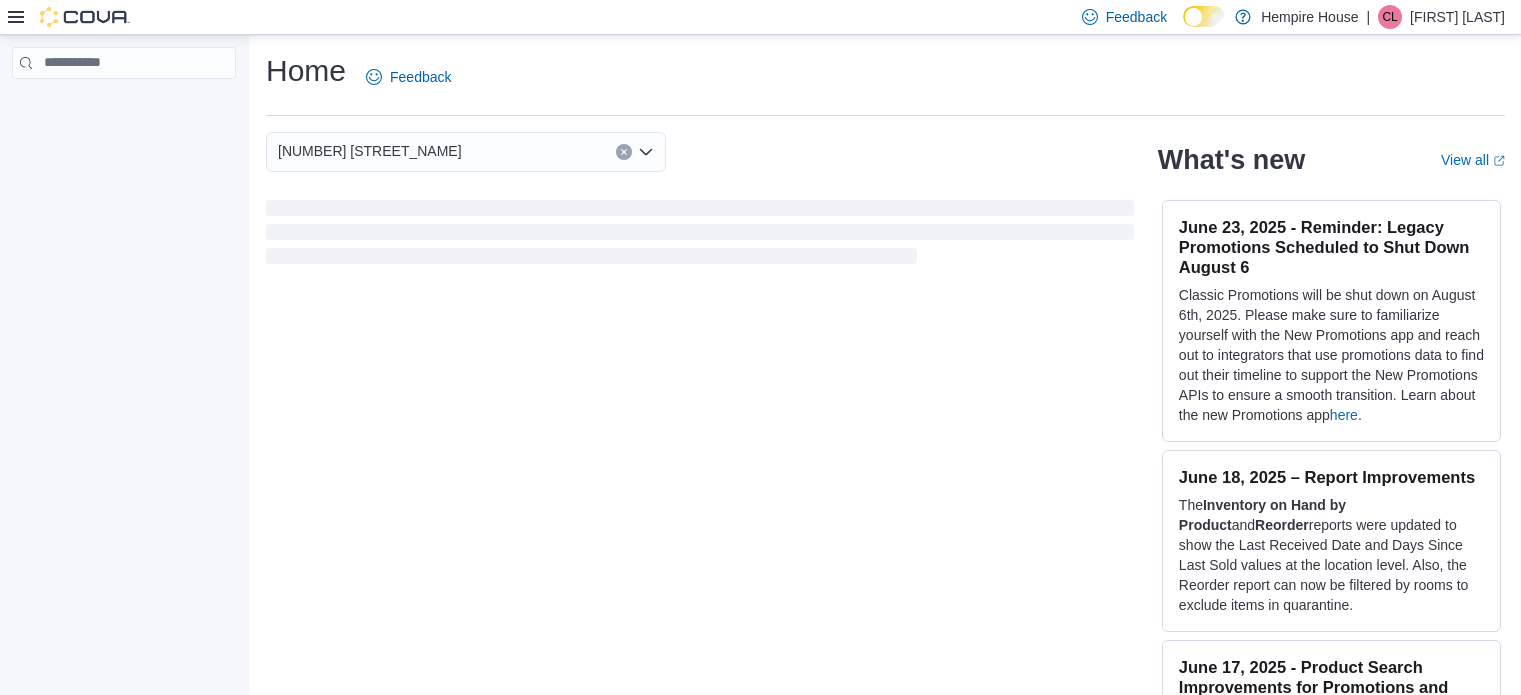 scroll, scrollTop: 0, scrollLeft: 0, axis: both 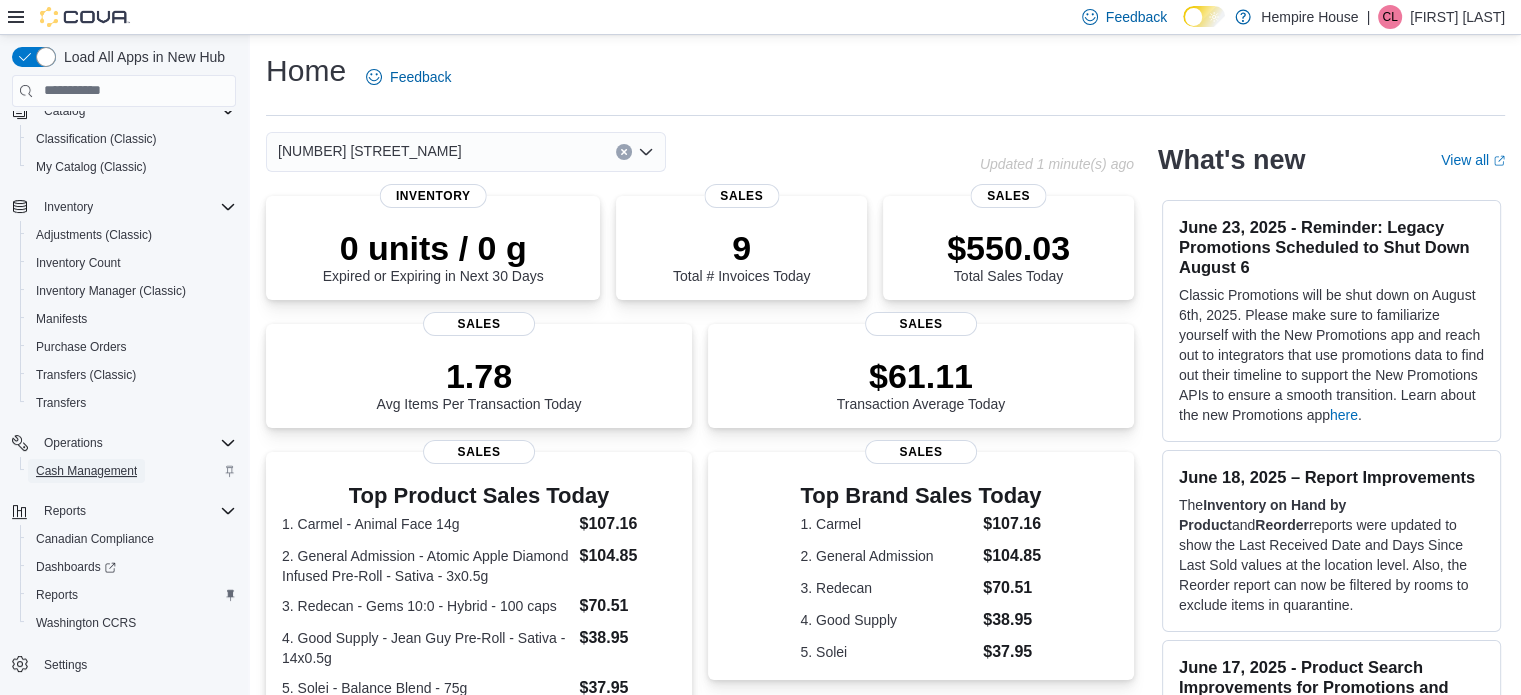 click on "Cash Management" at bounding box center [86, 471] 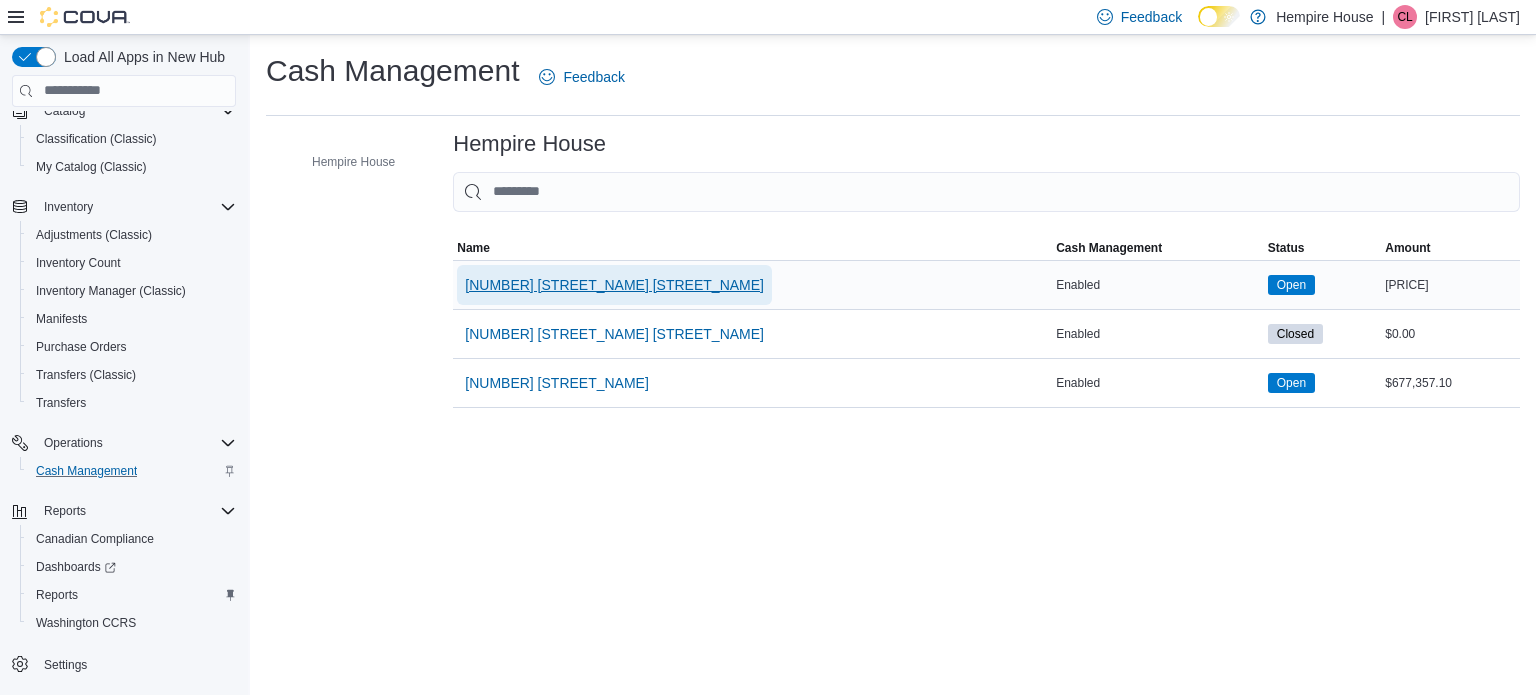 click on "[NUMBER] [STREET_NAME] [STREET_NAME]" at bounding box center [614, 285] 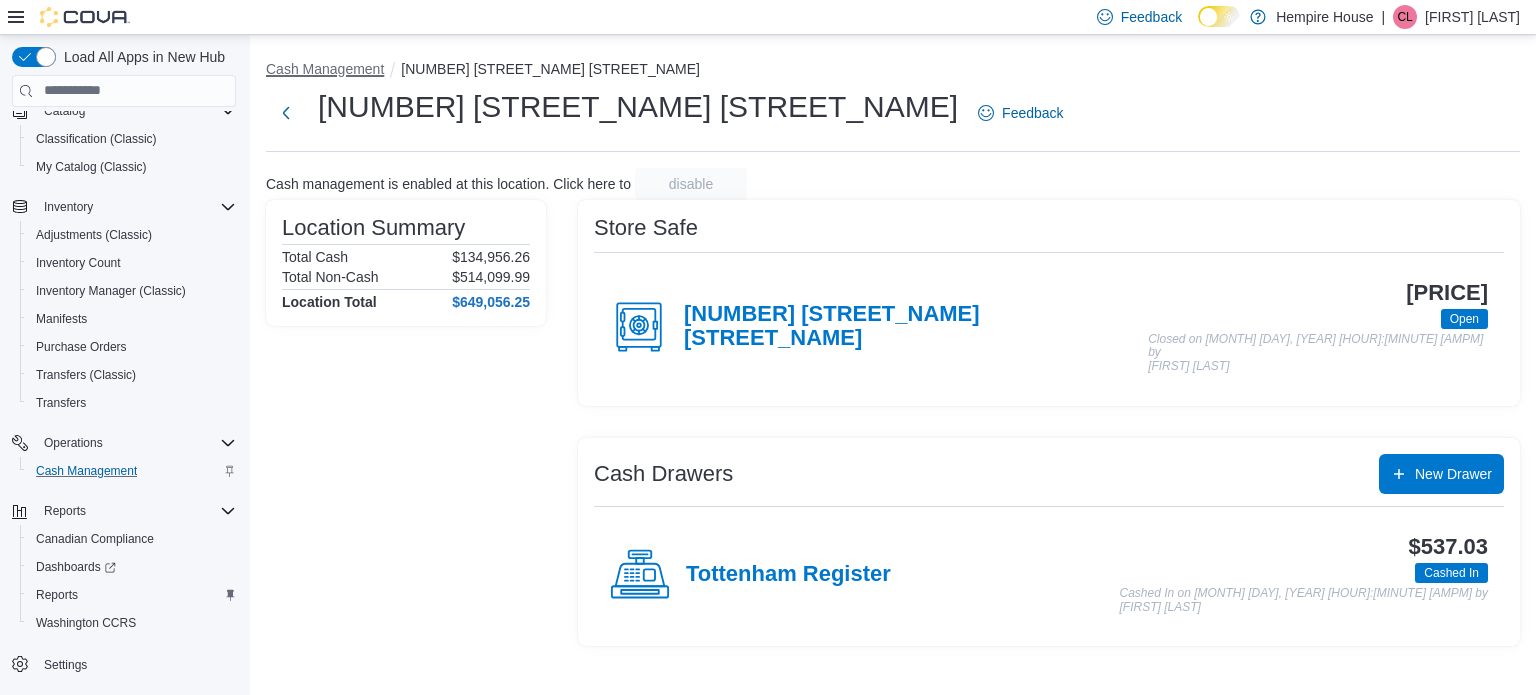 click on "Cash Management" at bounding box center (325, 69) 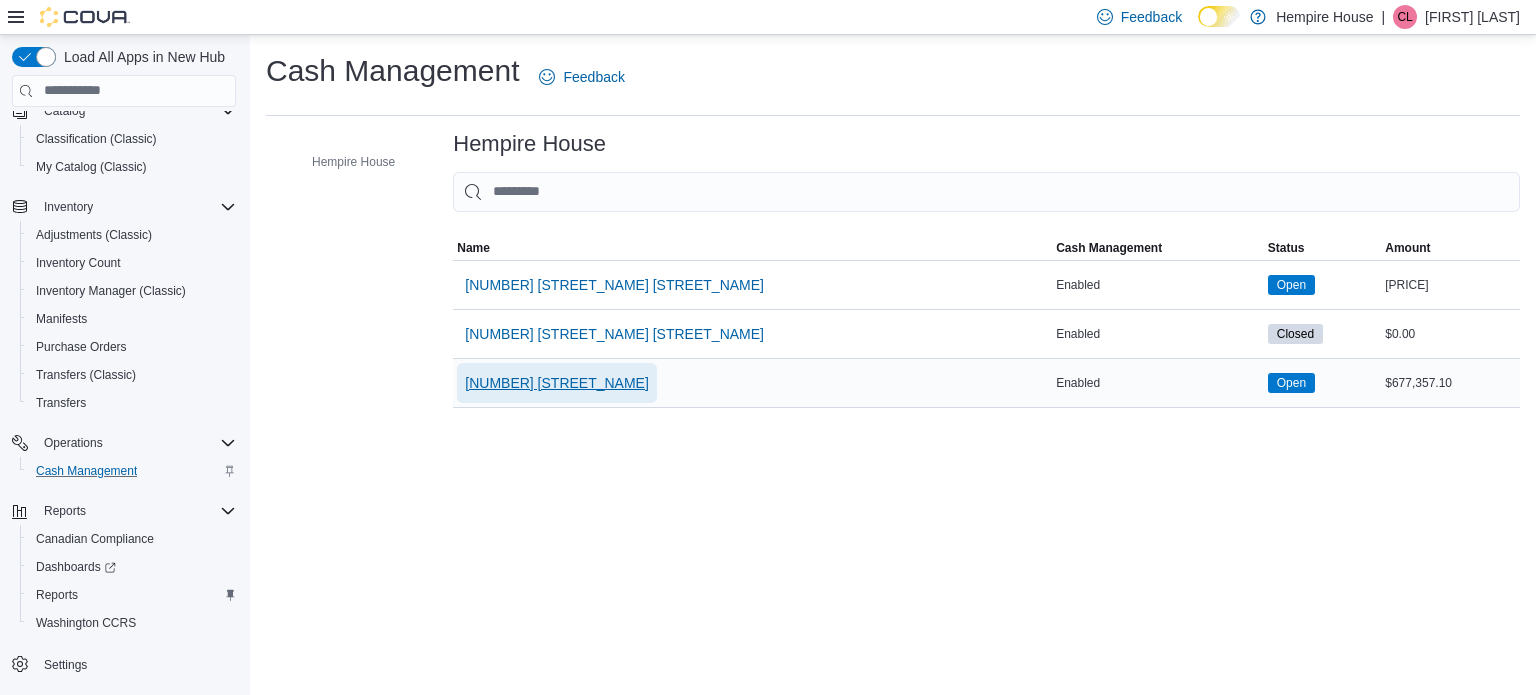 click on "[NUMBER] [STREET_NAME]" at bounding box center [557, 383] 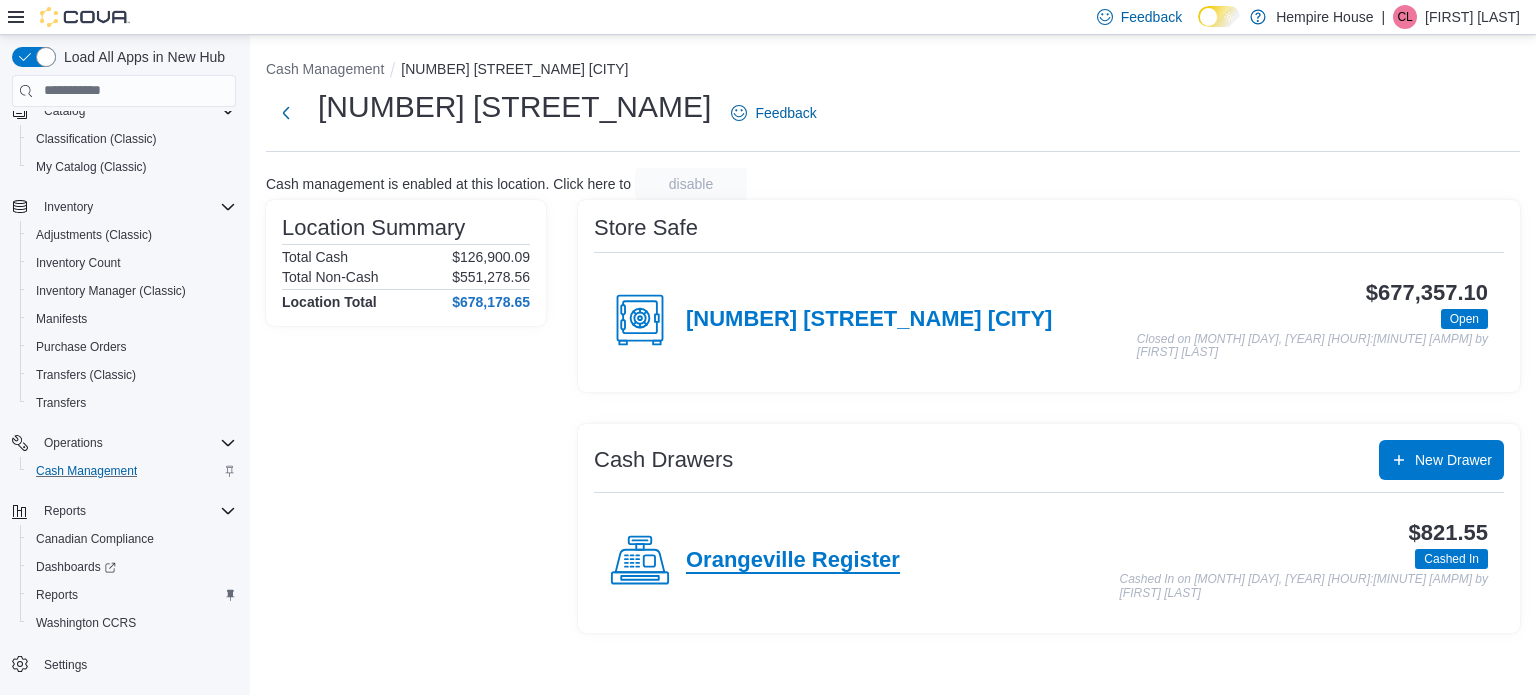 click on "Orangeville Register" at bounding box center [793, 561] 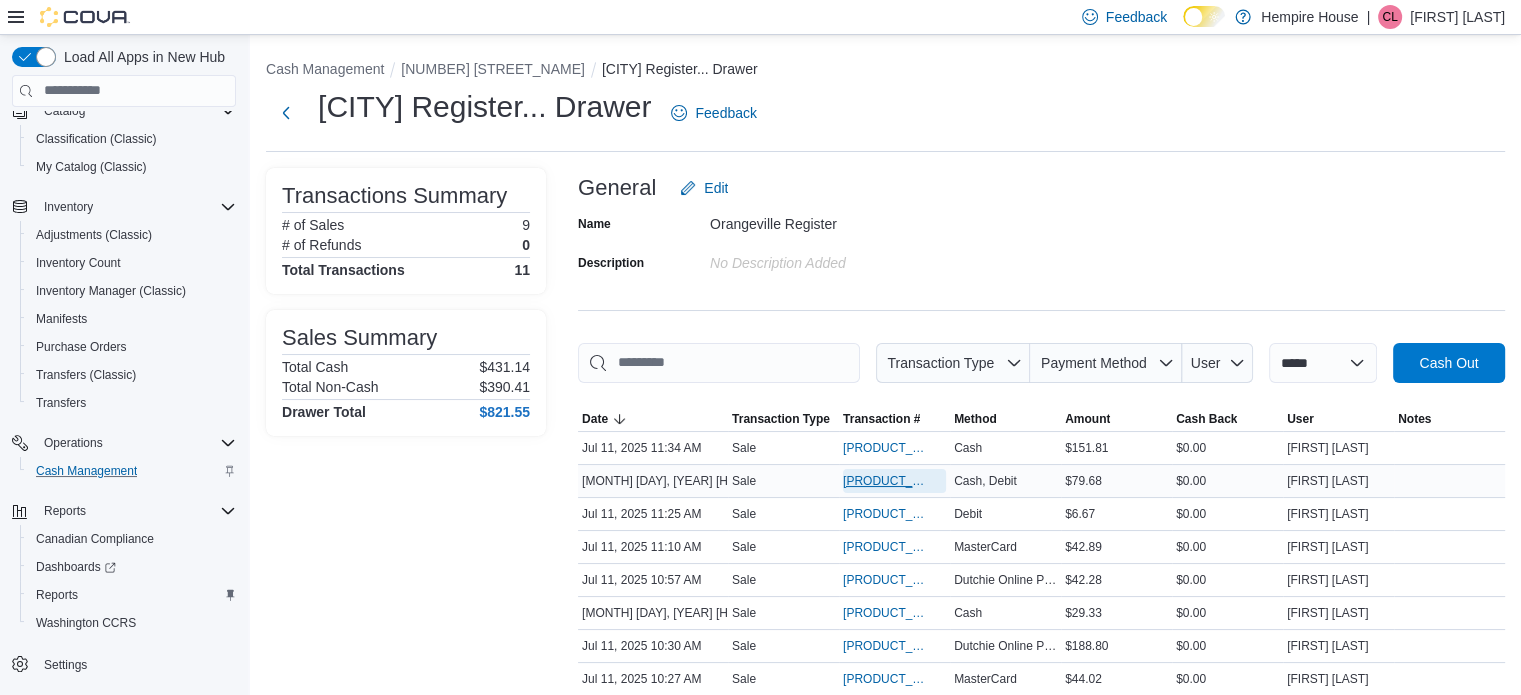 click on "[PRODUCT_CODE]" at bounding box center (884, 481) 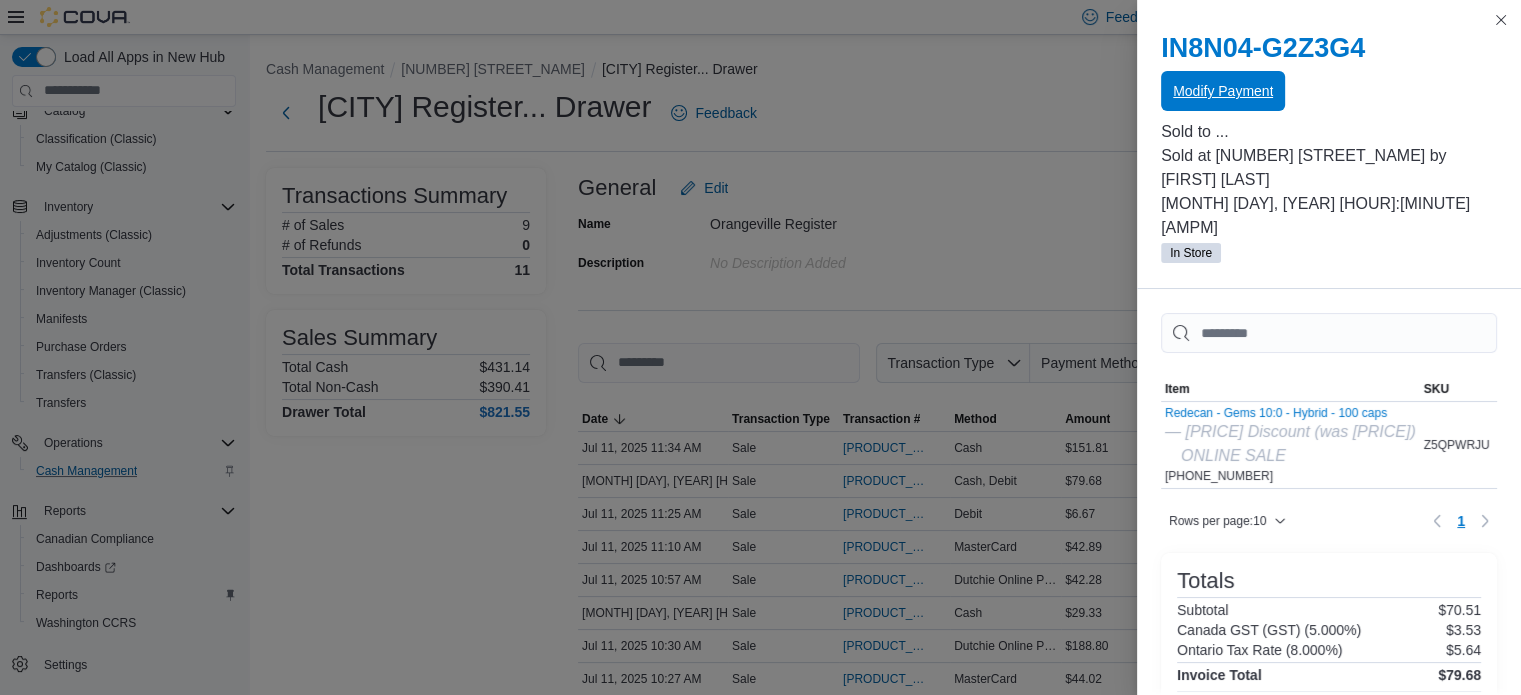 click on "Modify Payment" at bounding box center (1223, 91) 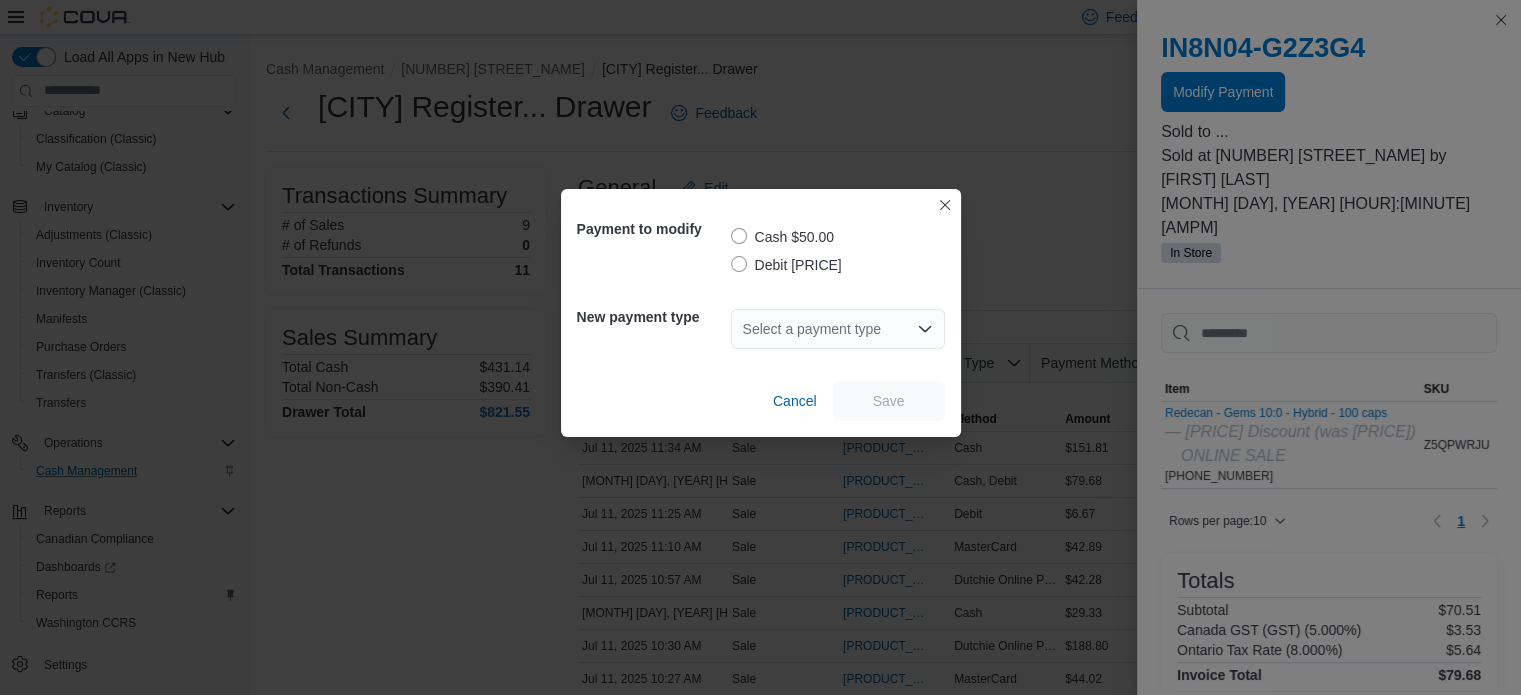 click on "Debit [PRICE]" at bounding box center [786, 265] 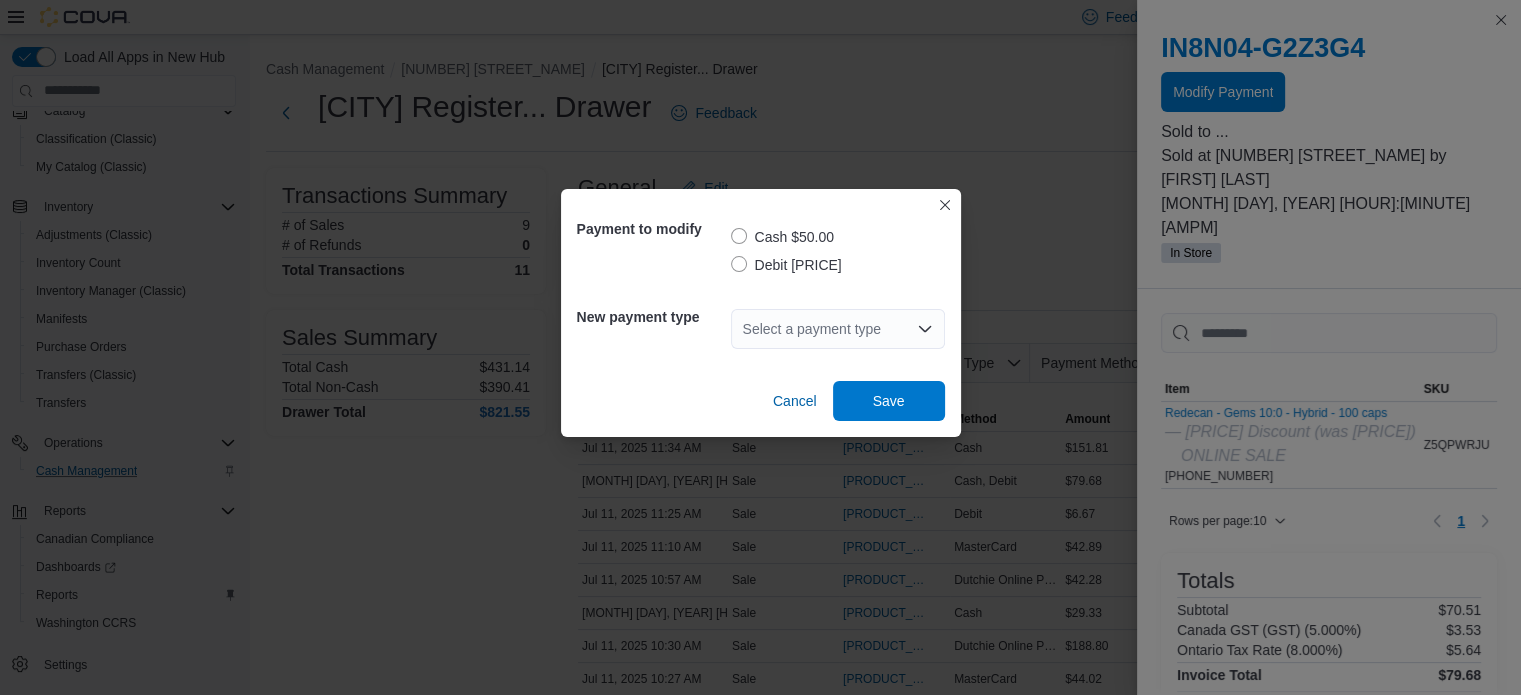 click on "Select a payment type" at bounding box center [838, 329] 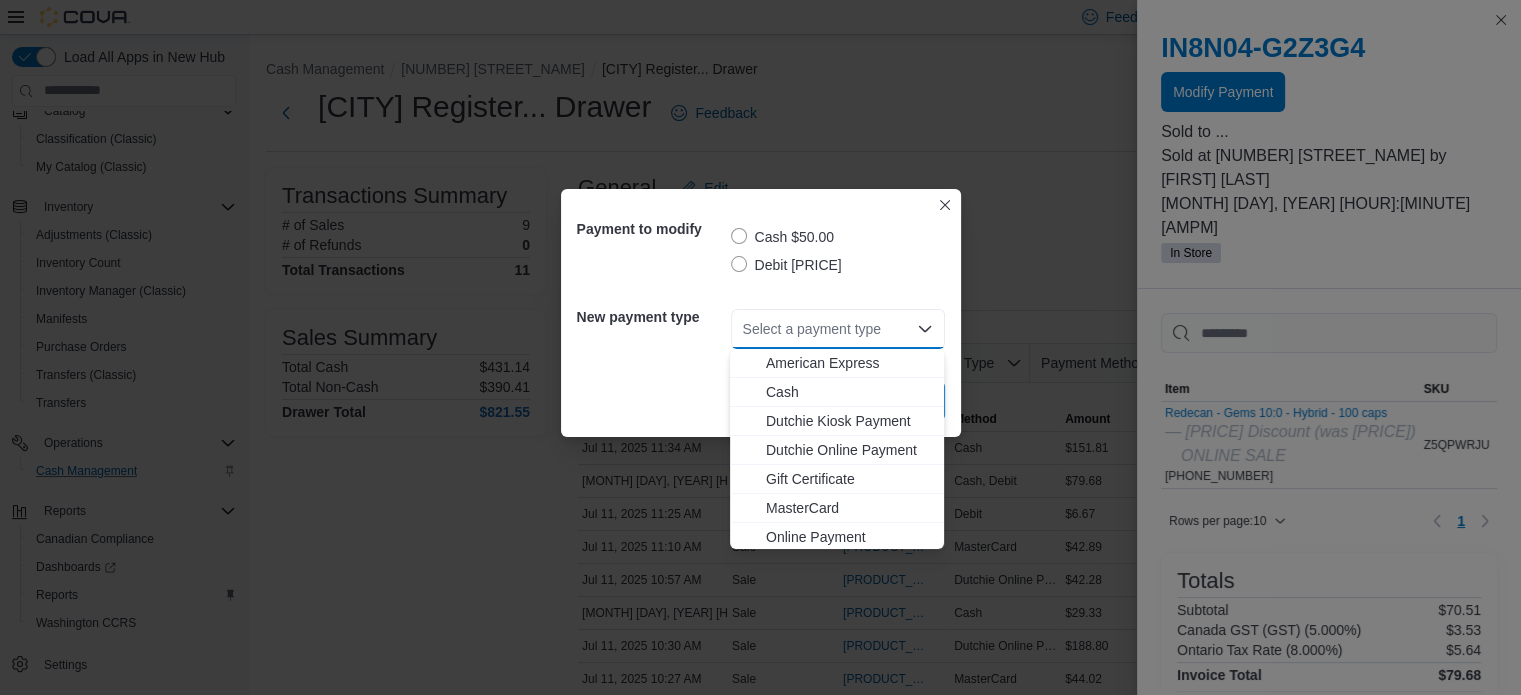 scroll, scrollTop: 60, scrollLeft: 0, axis: vertical 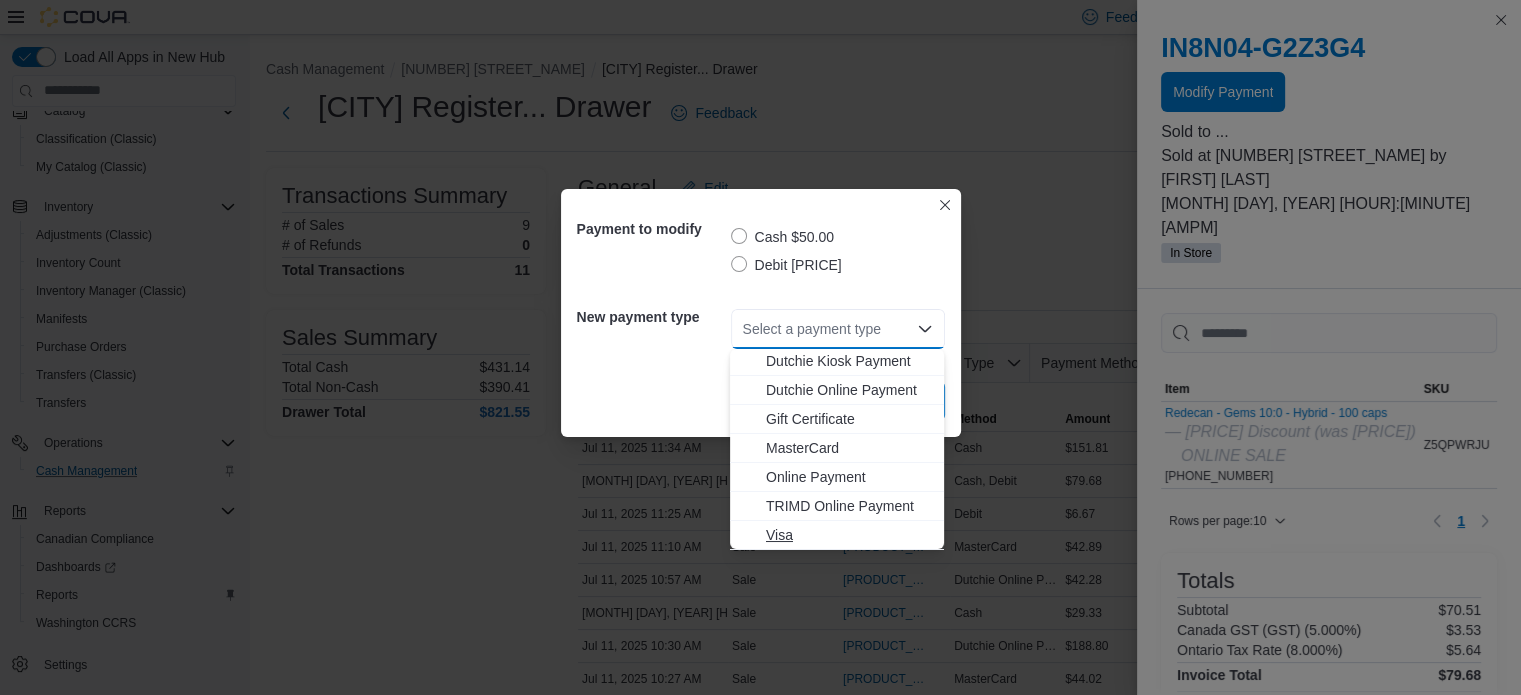 click on "Visa" at bounding box center [849, 535] 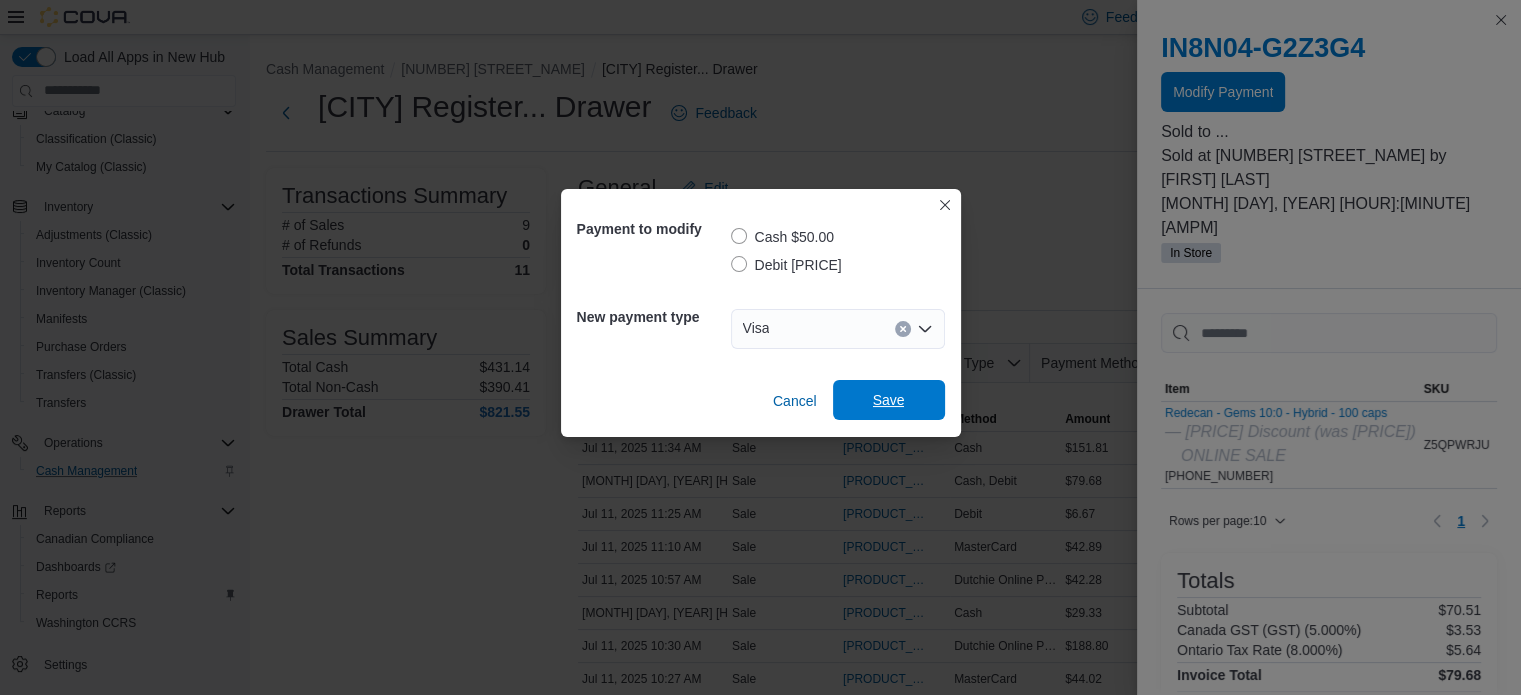 click on "Save" at bounding box center (889, 400) 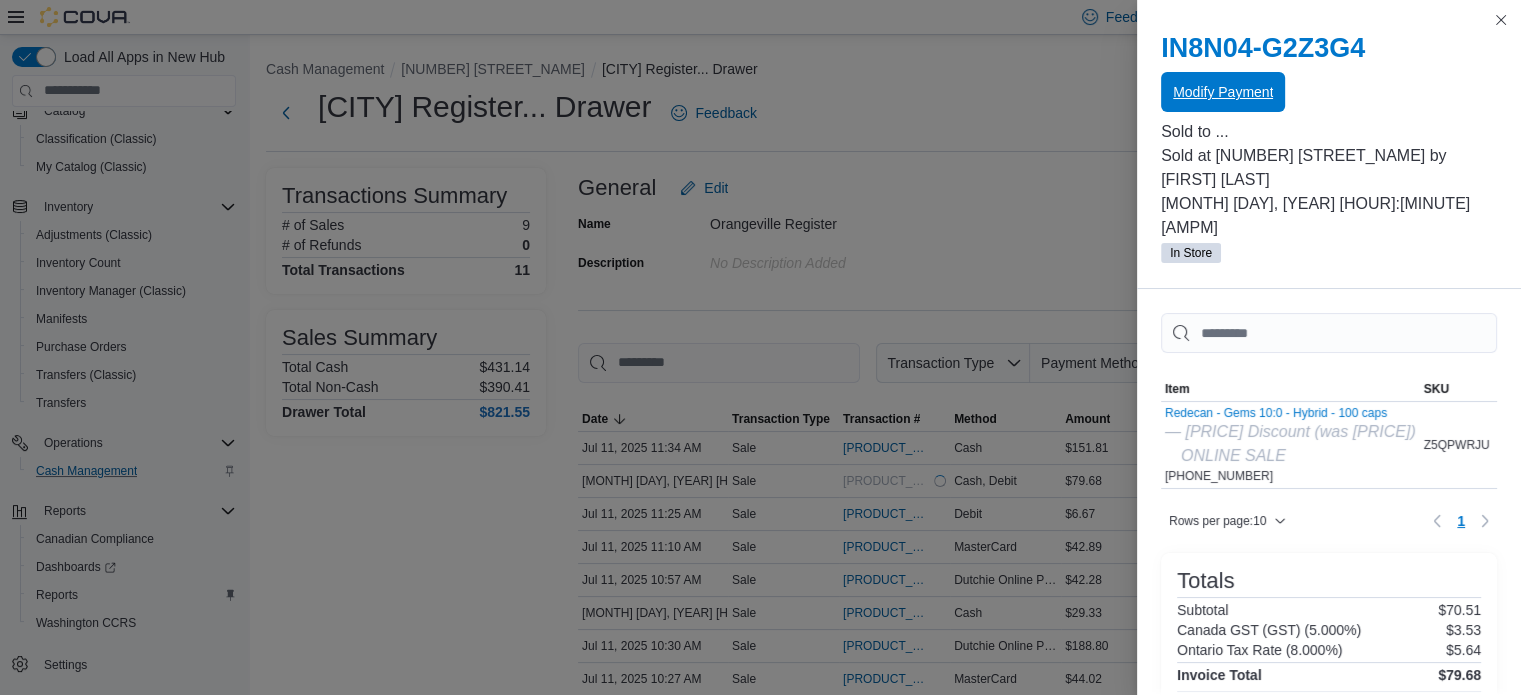 scroll, scrollTop: 0, scrollLeft: 0, axis: both 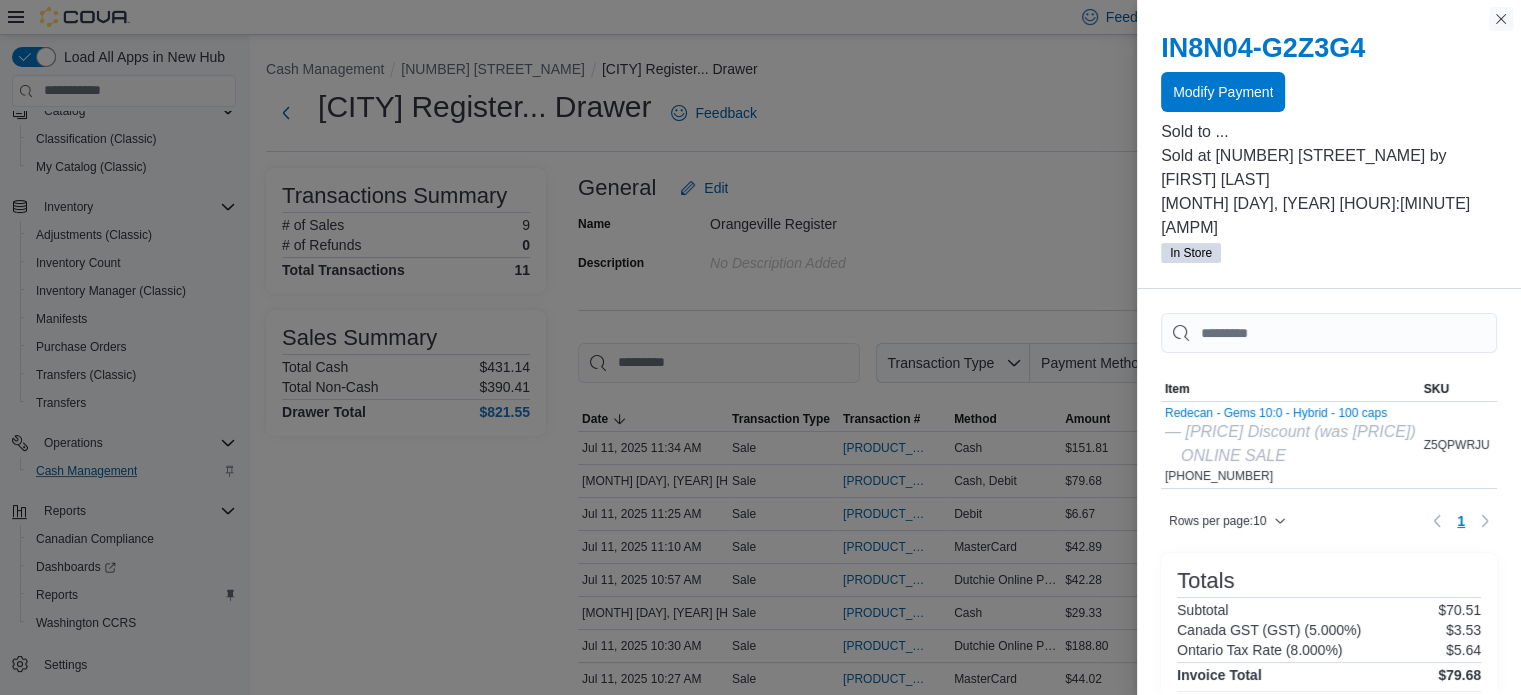 click at bounding box center (1501, 19) 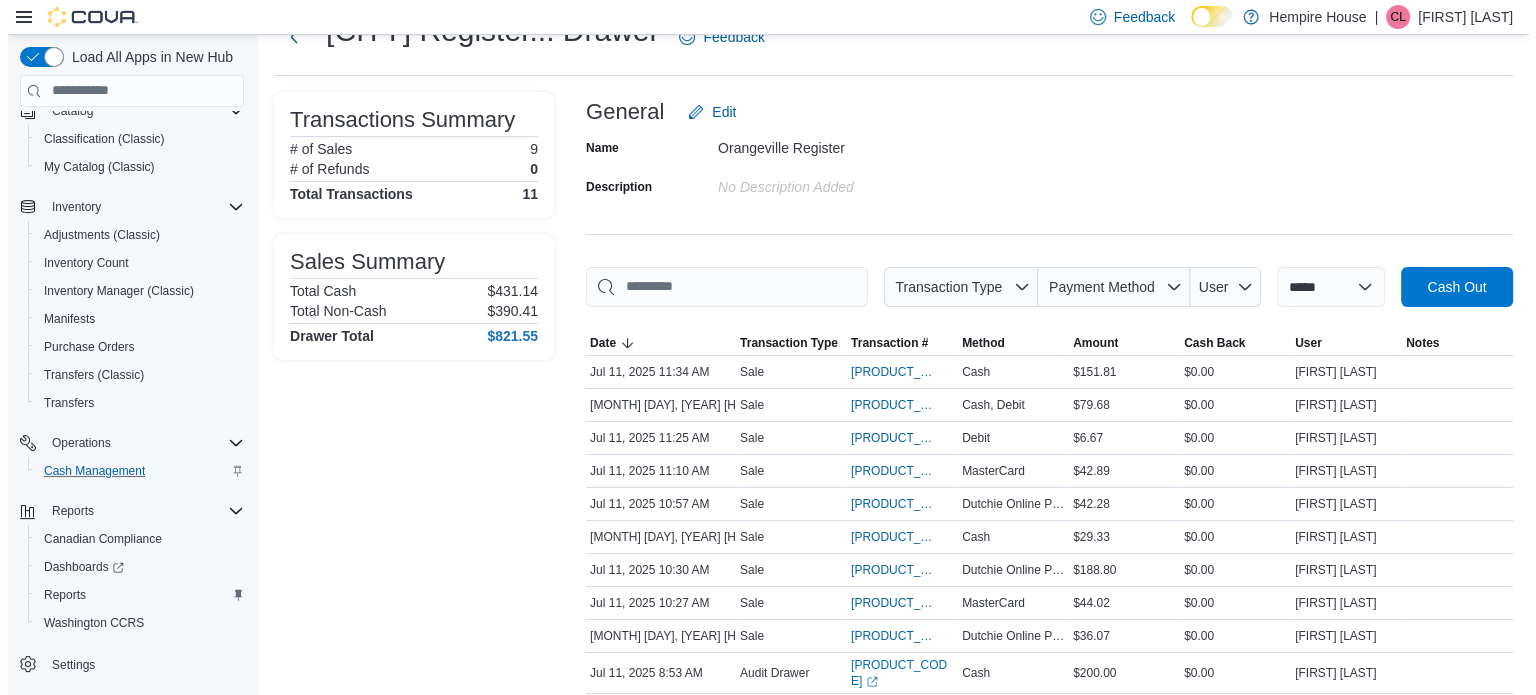 scroll, scrollTop: 0, scrollLeft: 0, axis: both 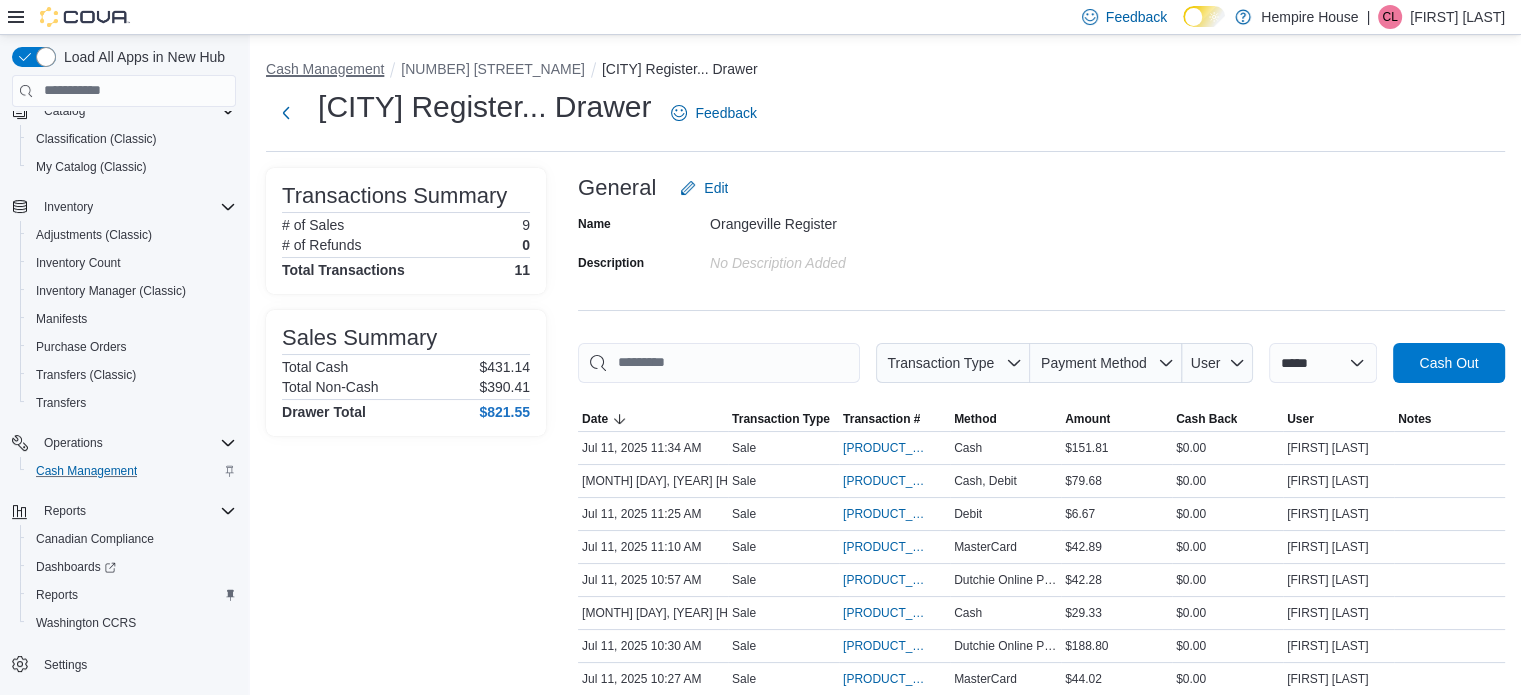 click on "Cash Management" at bounding box center [325, 69] 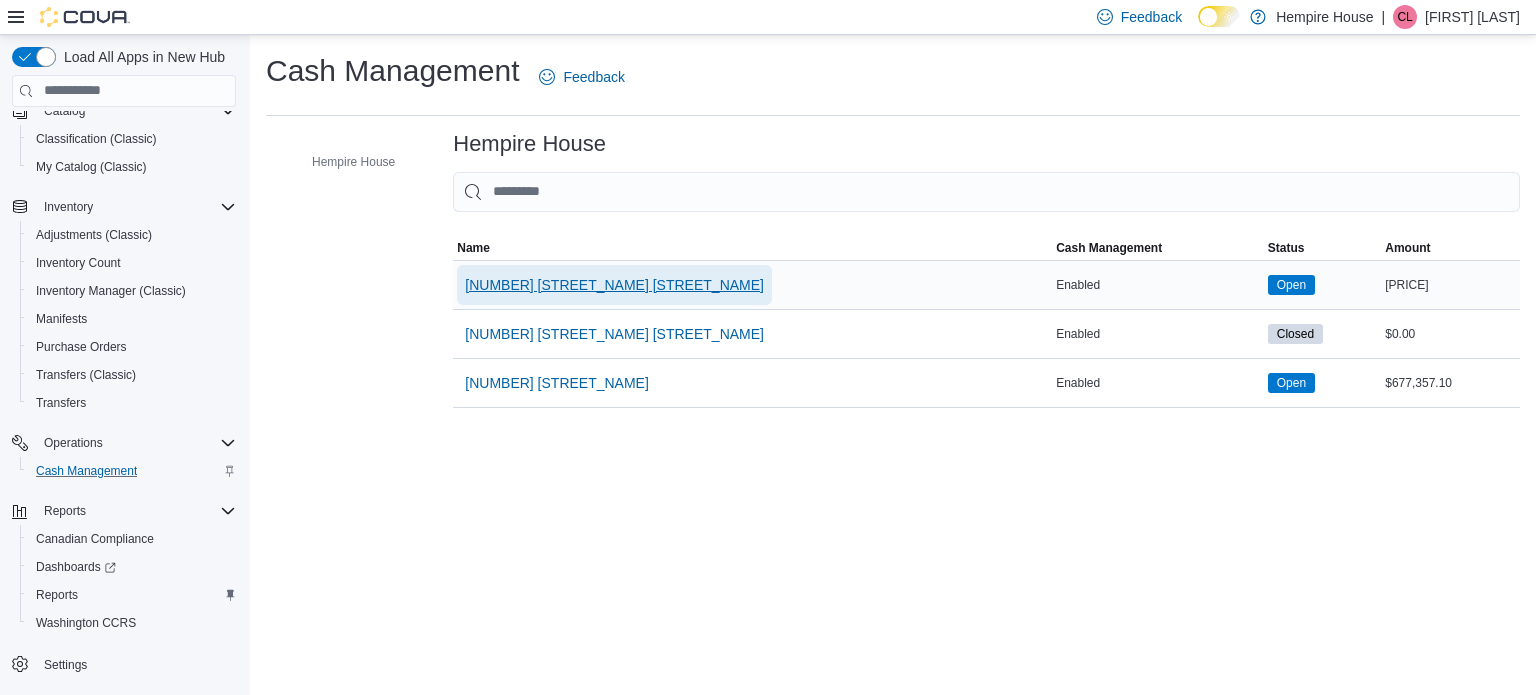 click on "[NUMBER] [STREET_NAME] [STREET_NAME]" at bounding box center (614, 285) 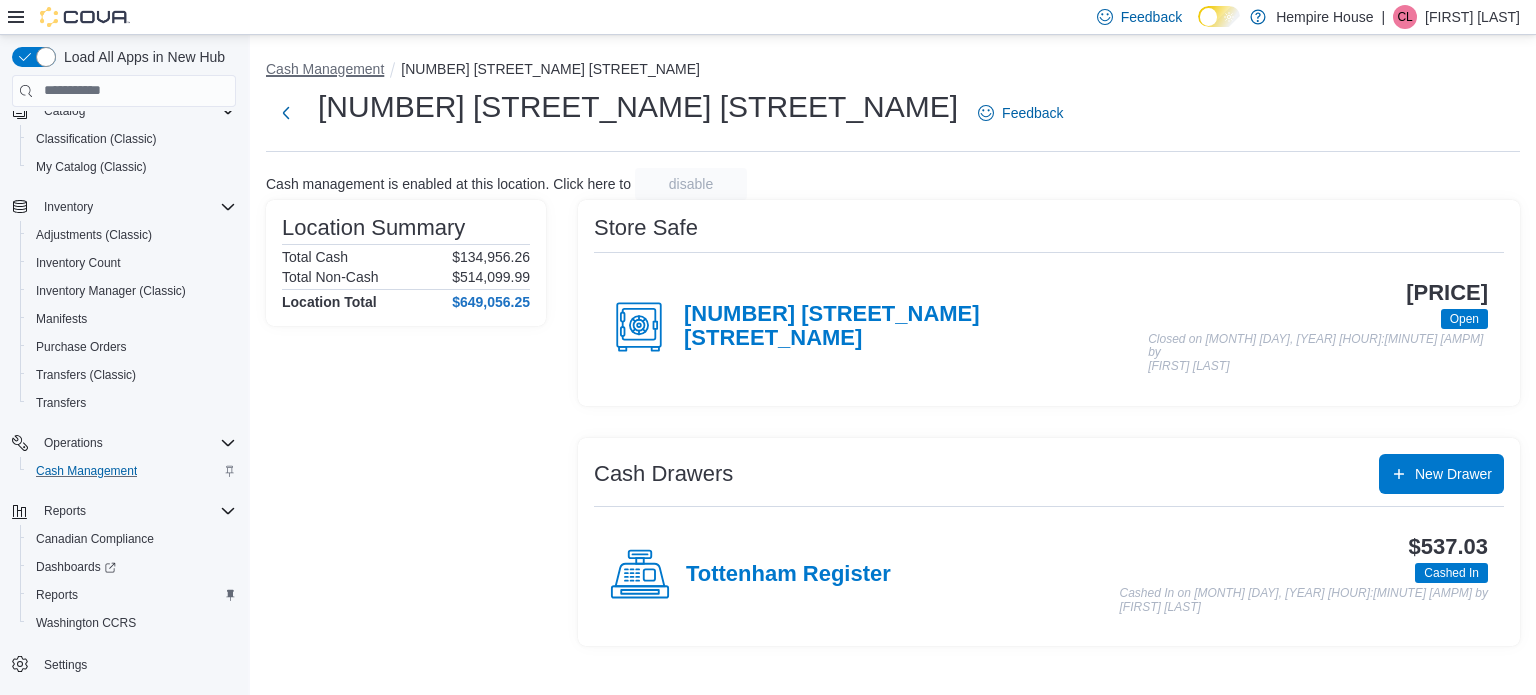 click on "Cash Management" at bounding box center [325, 69] 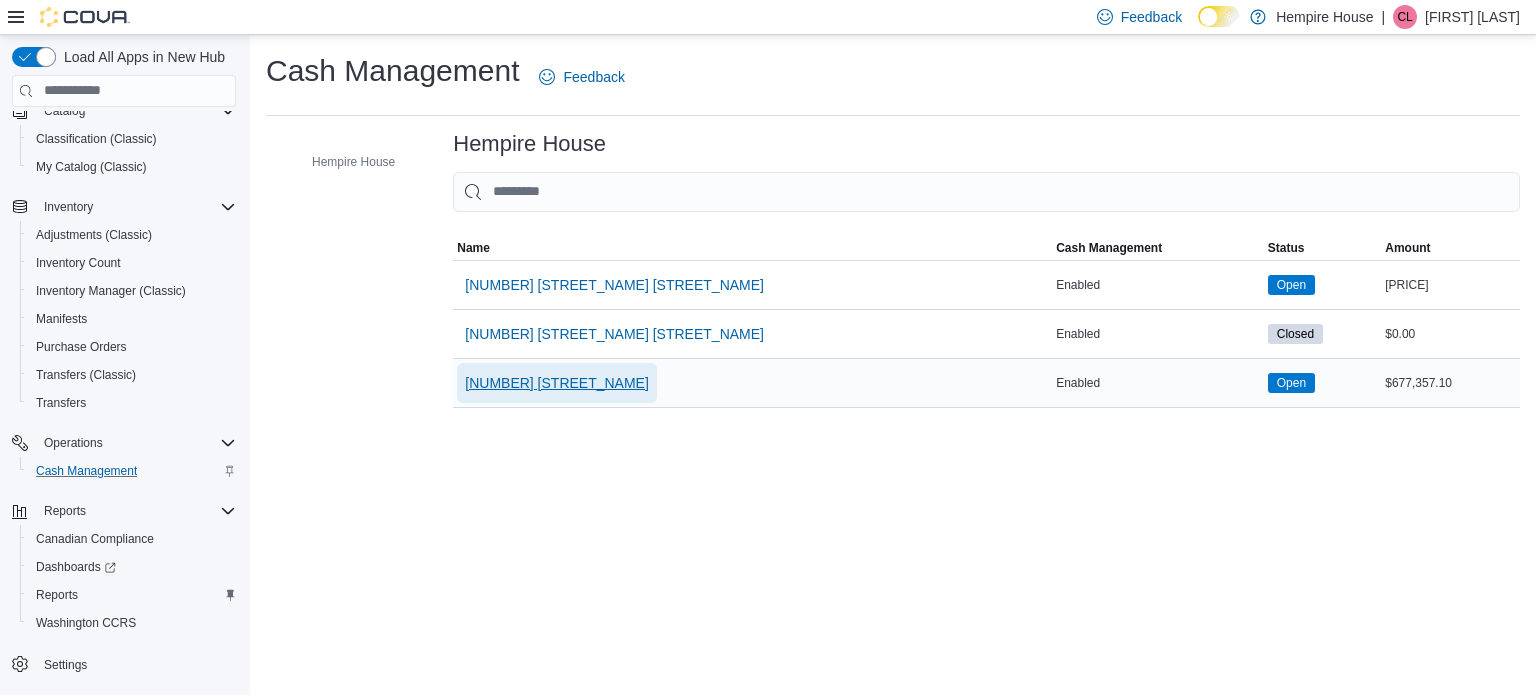 click on "[NUMBER] [STREET_NAME]" at bounding box center (557, 383) 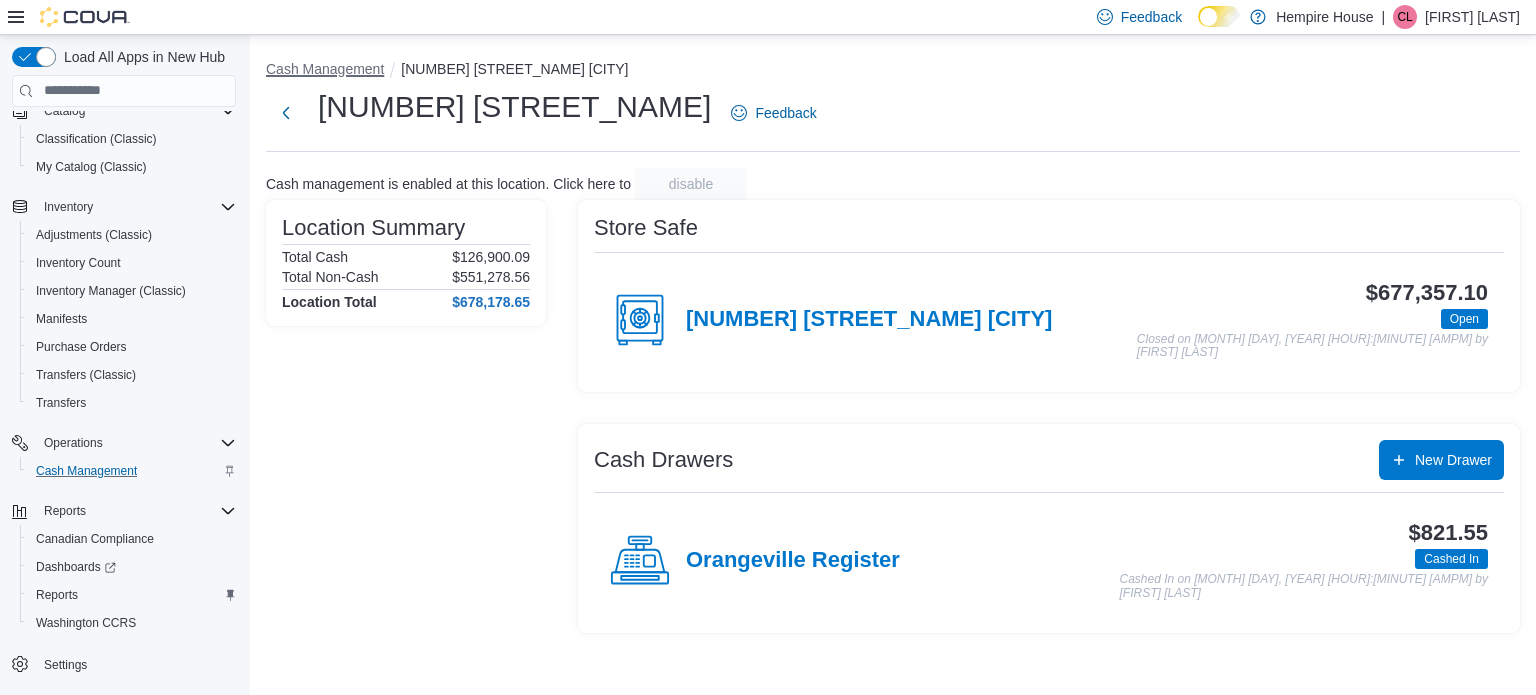 click on "Cash Management" at bounding box center [325, 69] 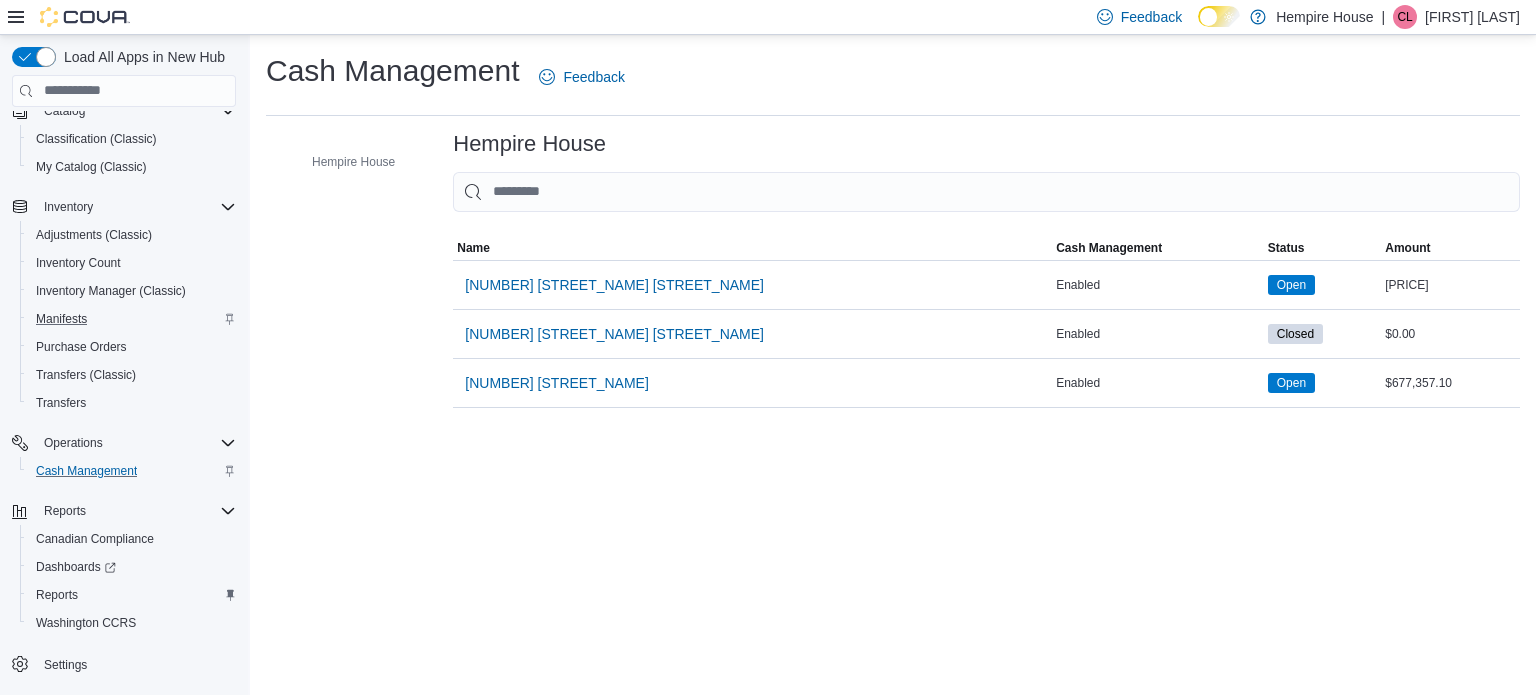 scroll, scrollTop: 0, scrollLeft: 0, axis: both 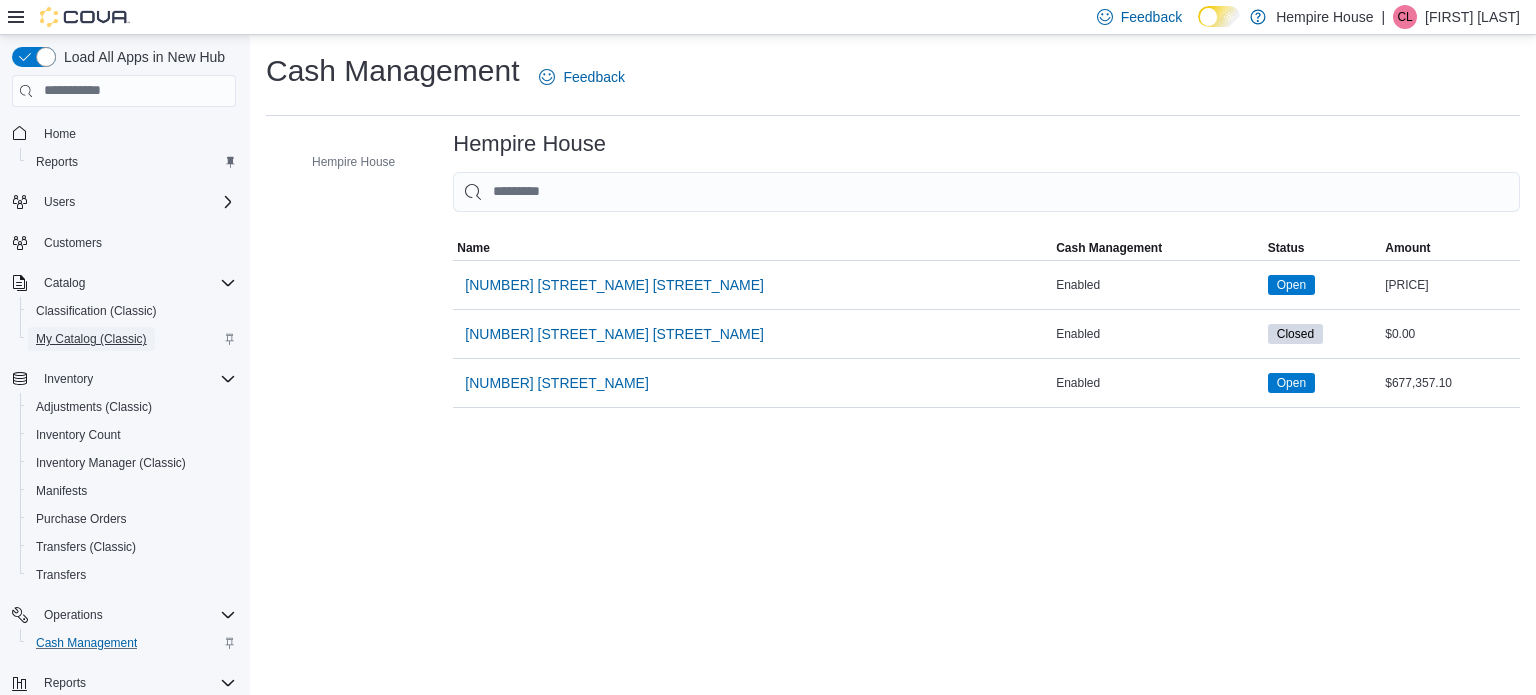 click on "My Catalog (Classic)" at bounding box center (91, 339) 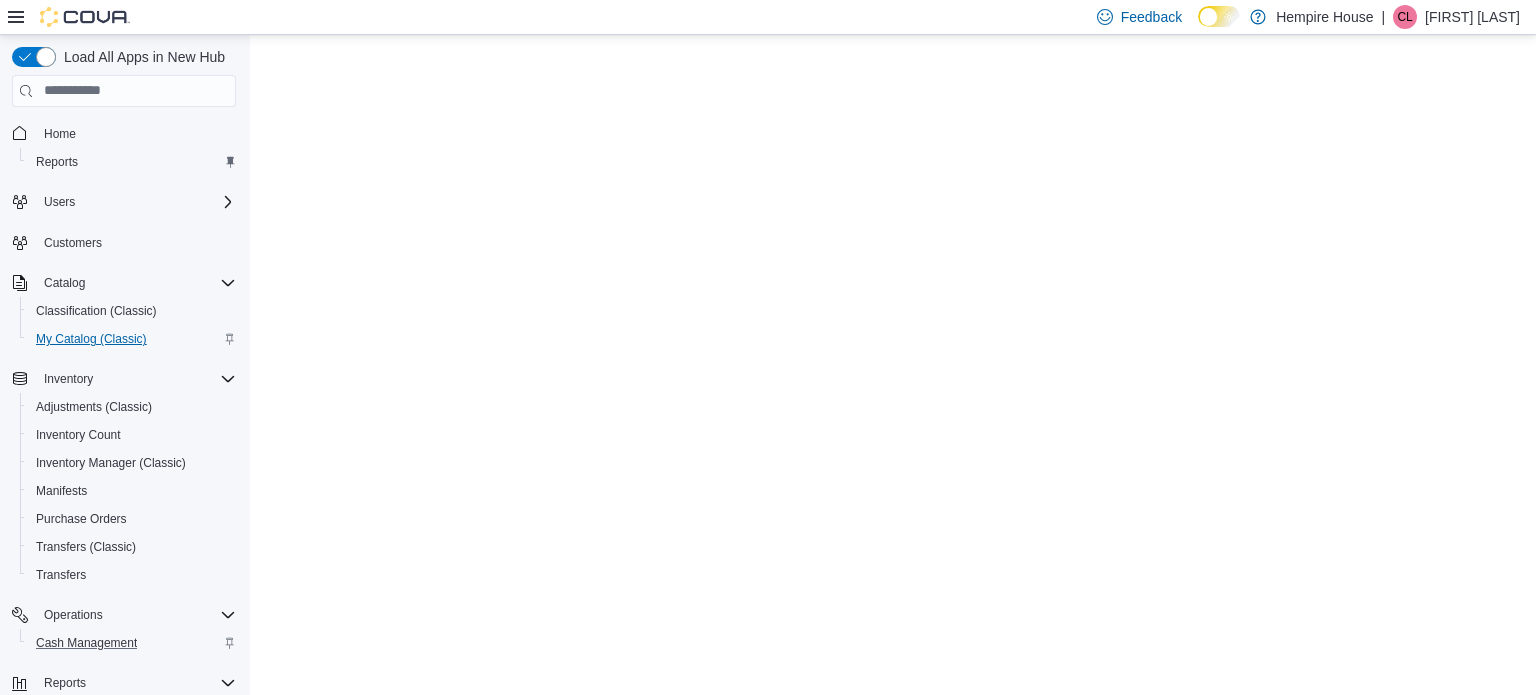 scroll, scrollTop: 0, scrollLeft: 0, axis: both 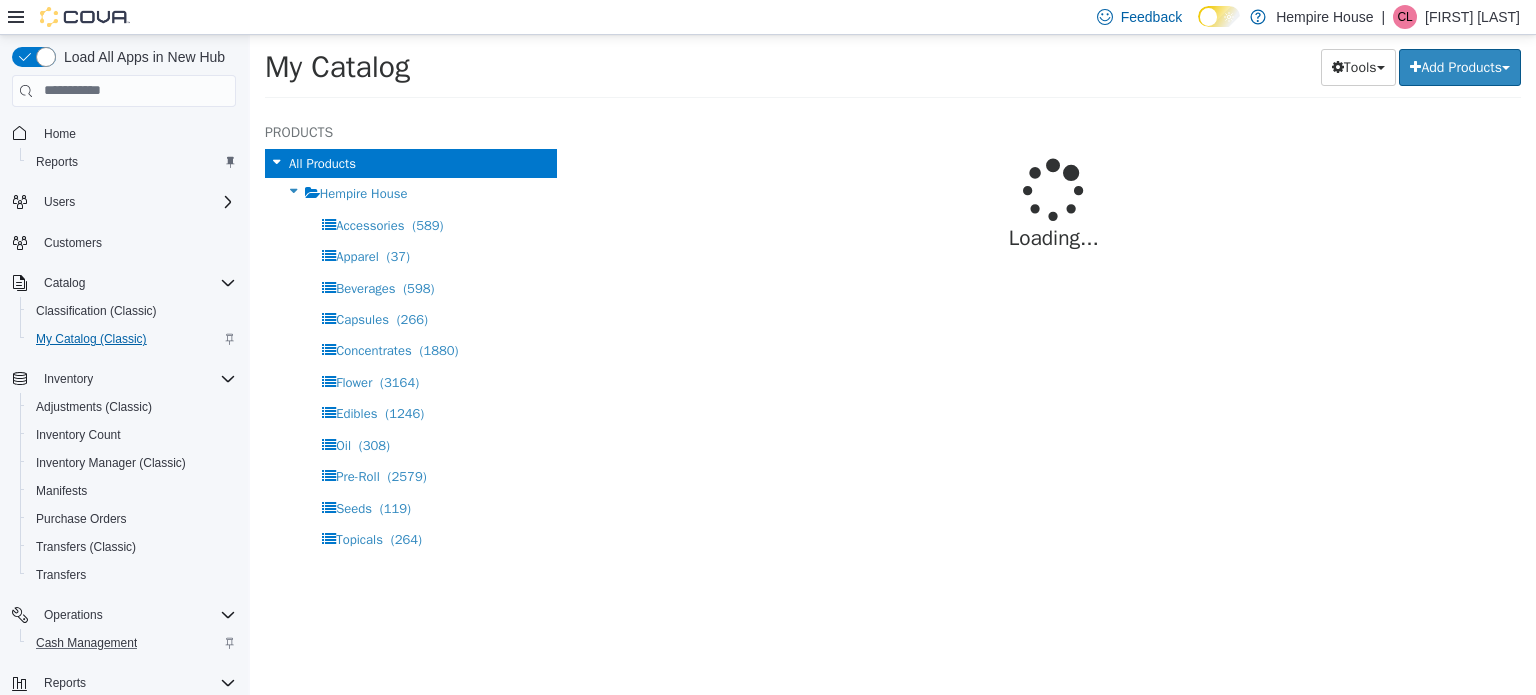 select on "**********" 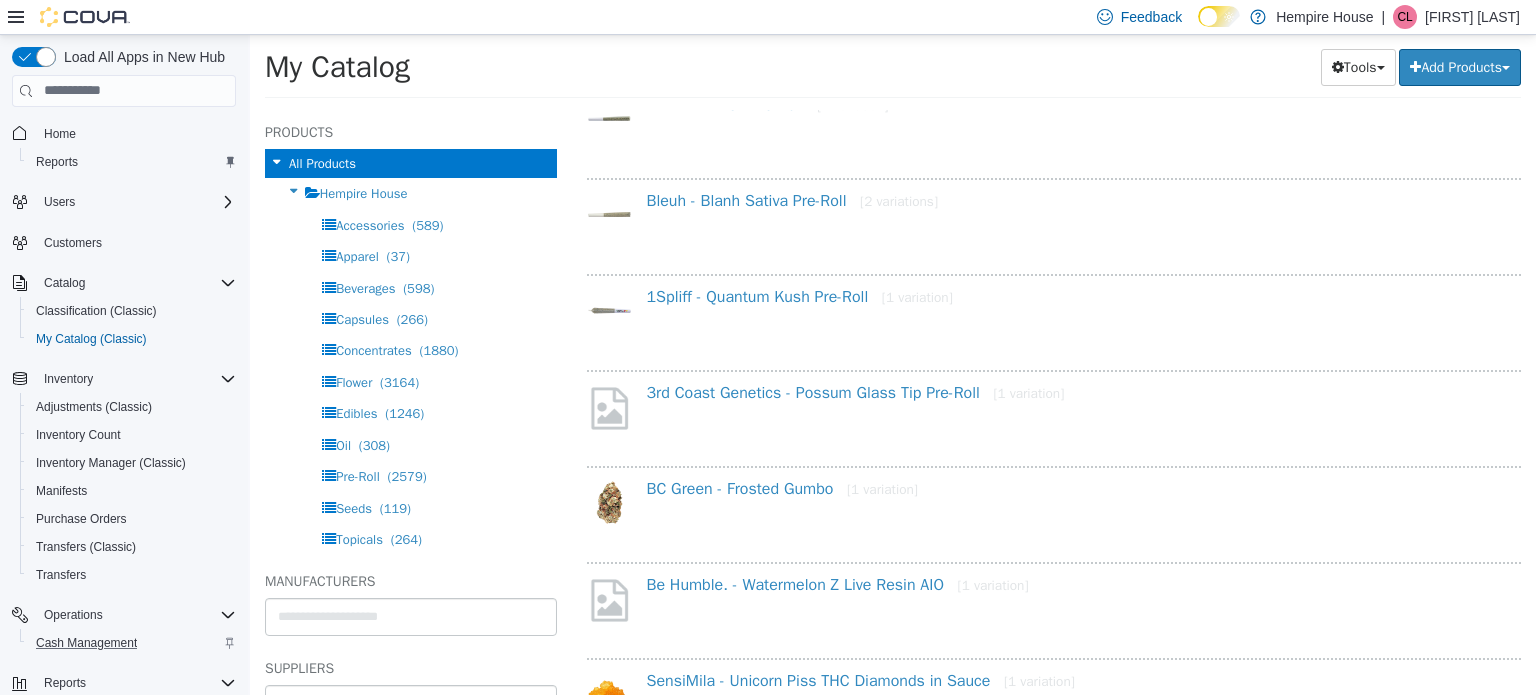 scroll, scrollTop: 0, scrollLeft: 0, axis: both 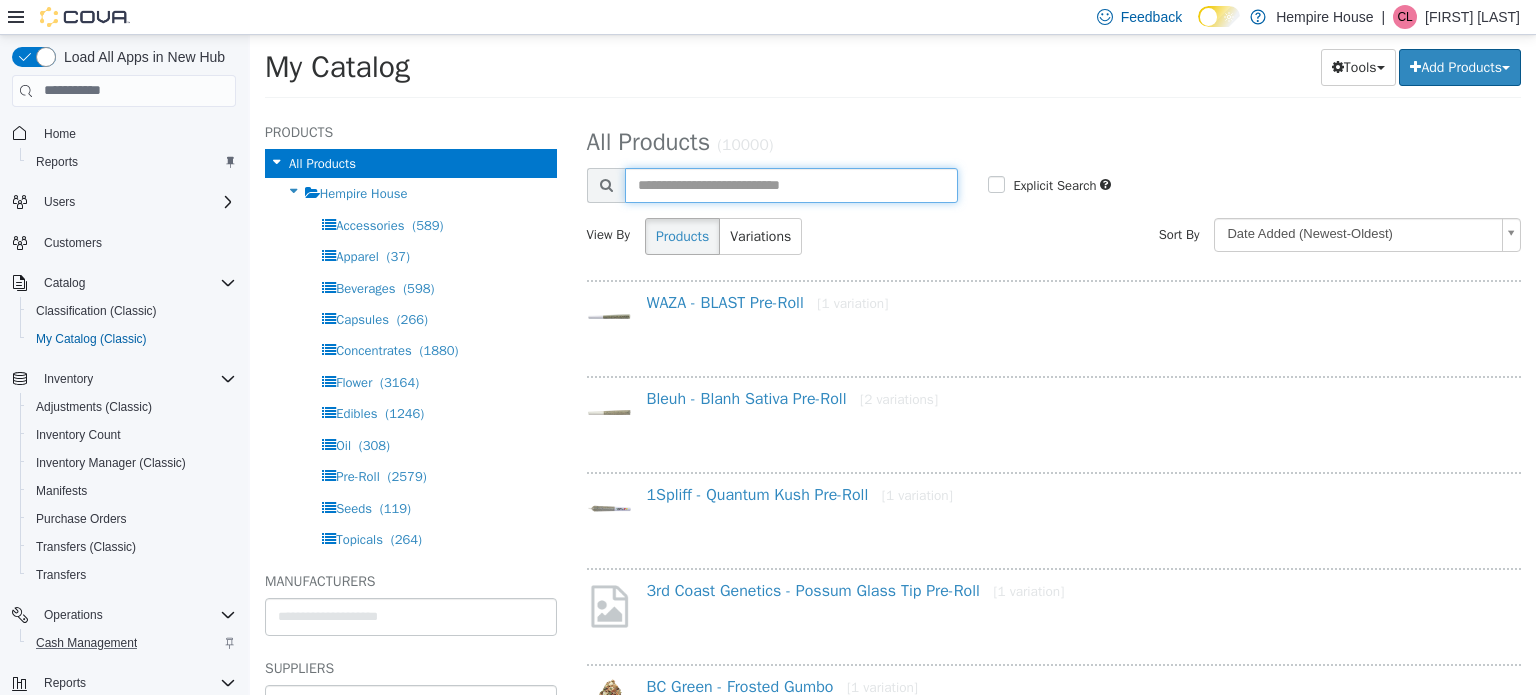 click at bounding box center [792, 184] 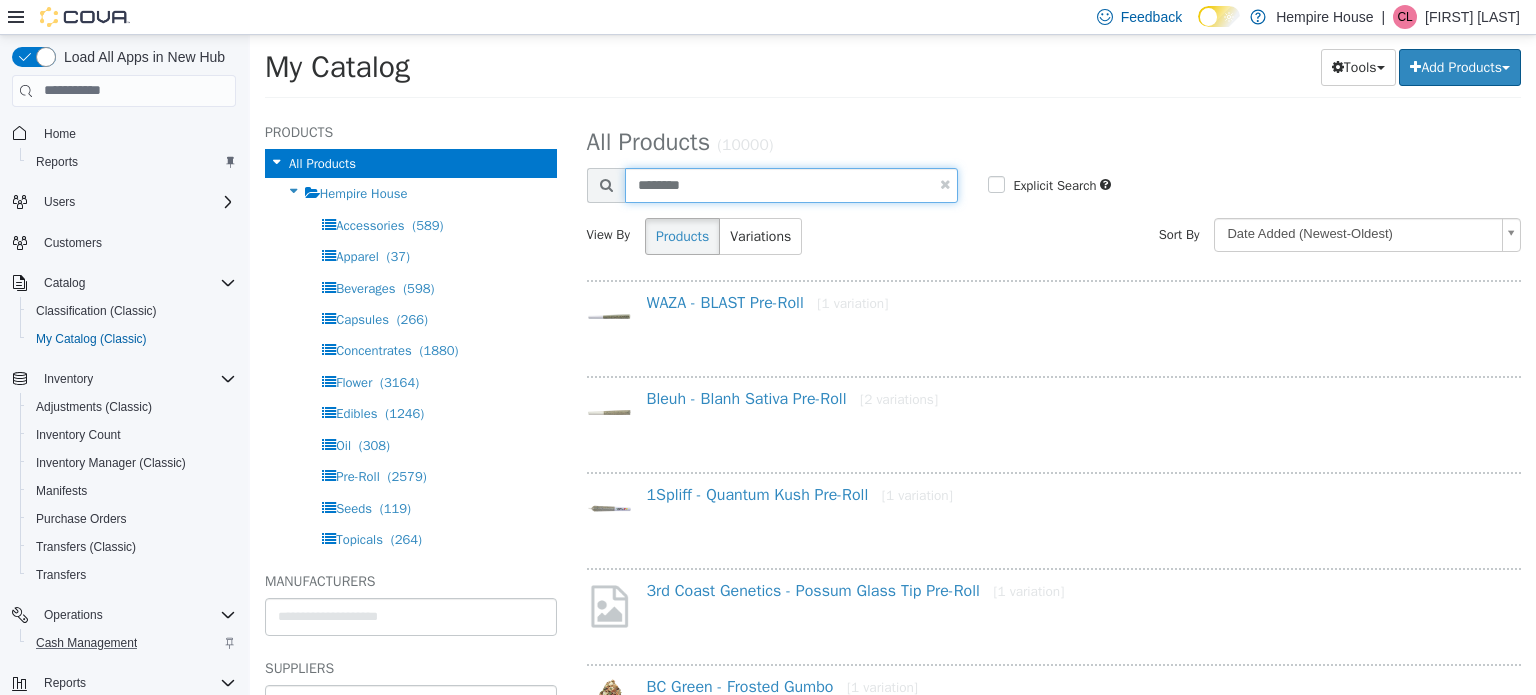 type on "********" 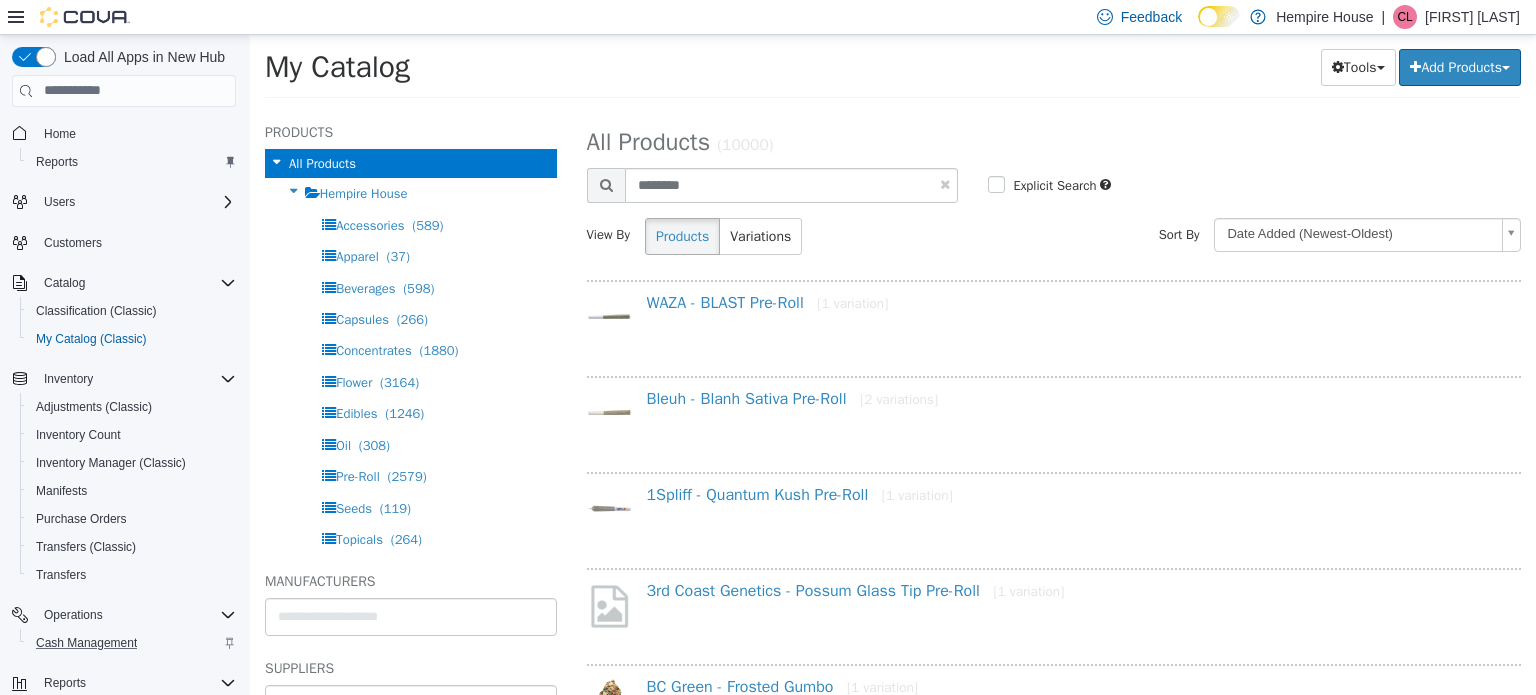 select on "**********" 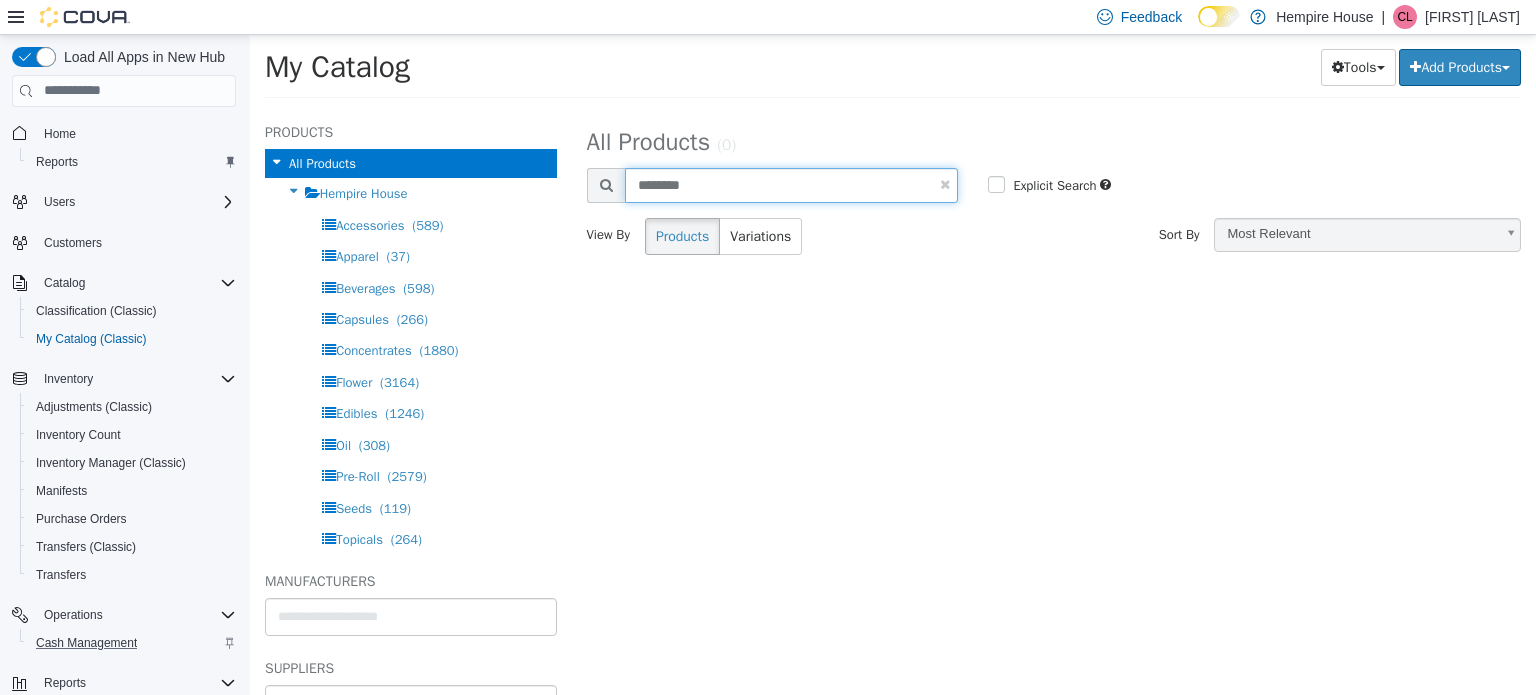 click on "********" at bounding box center (792, 184) 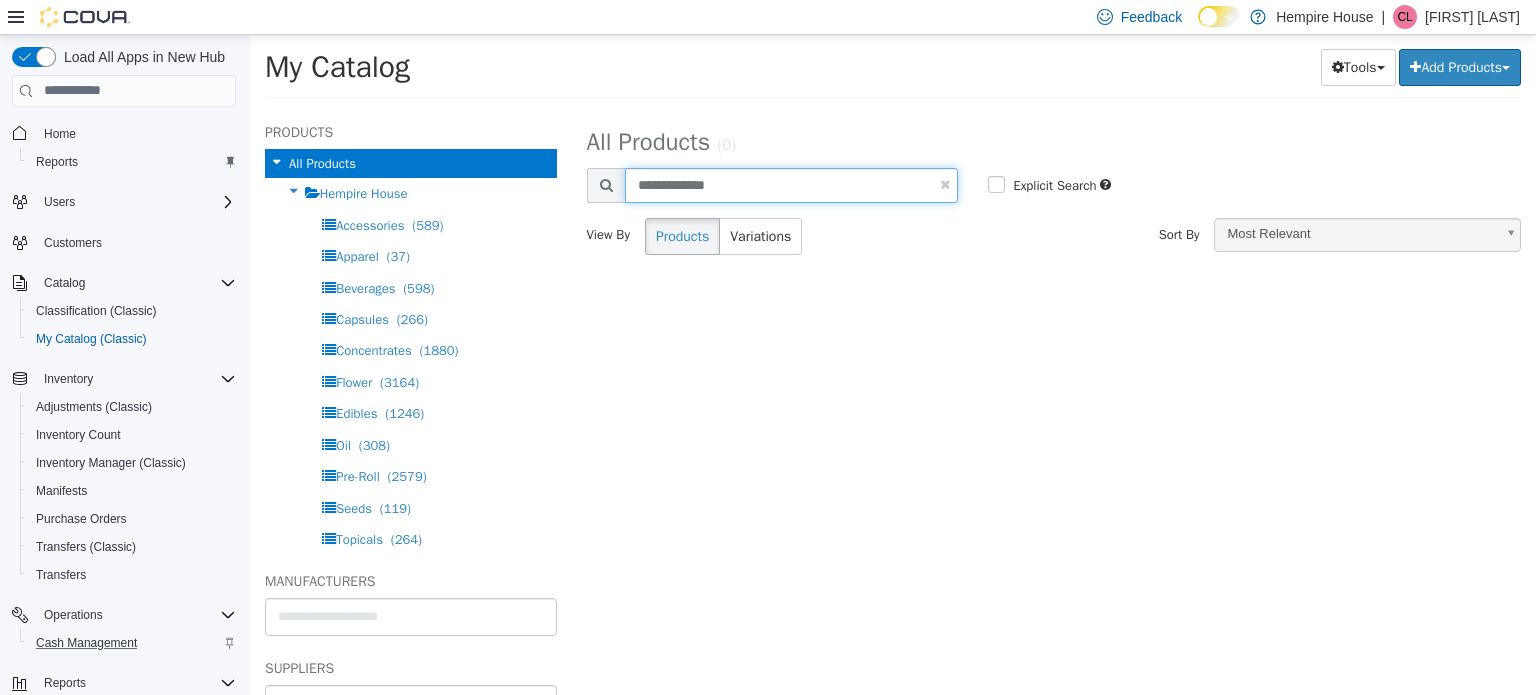type on "**********" 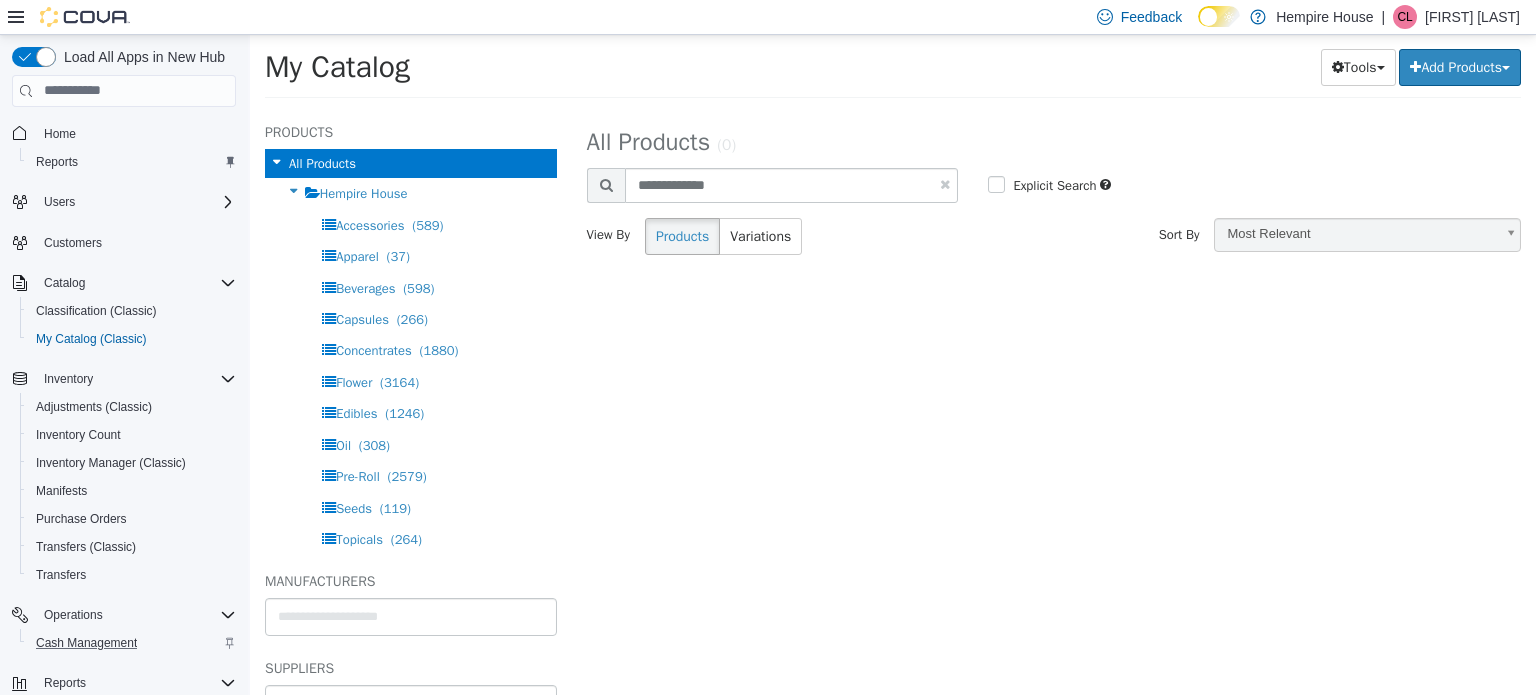 select on "**********" 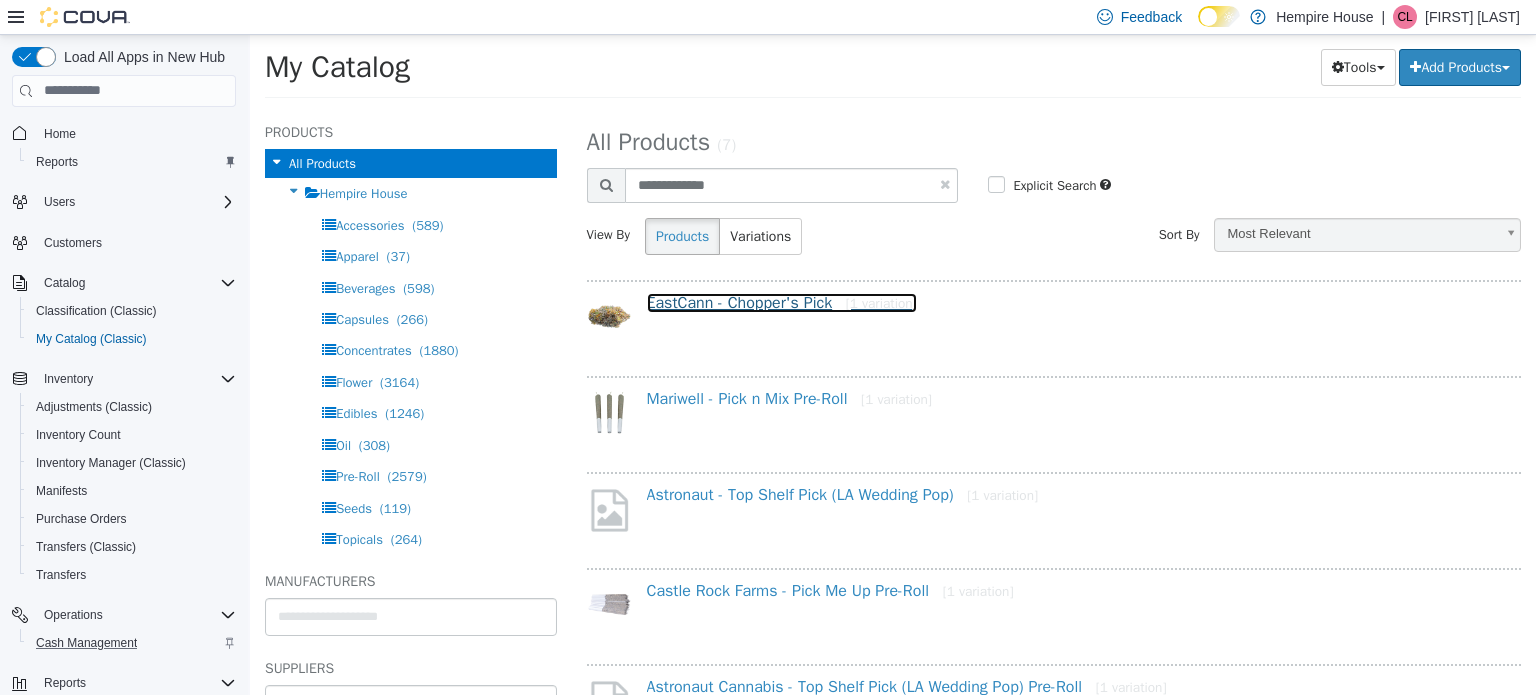 click on "EastCann - Chopper's Pick
[1 variation]" at bounding box center (782, 302) 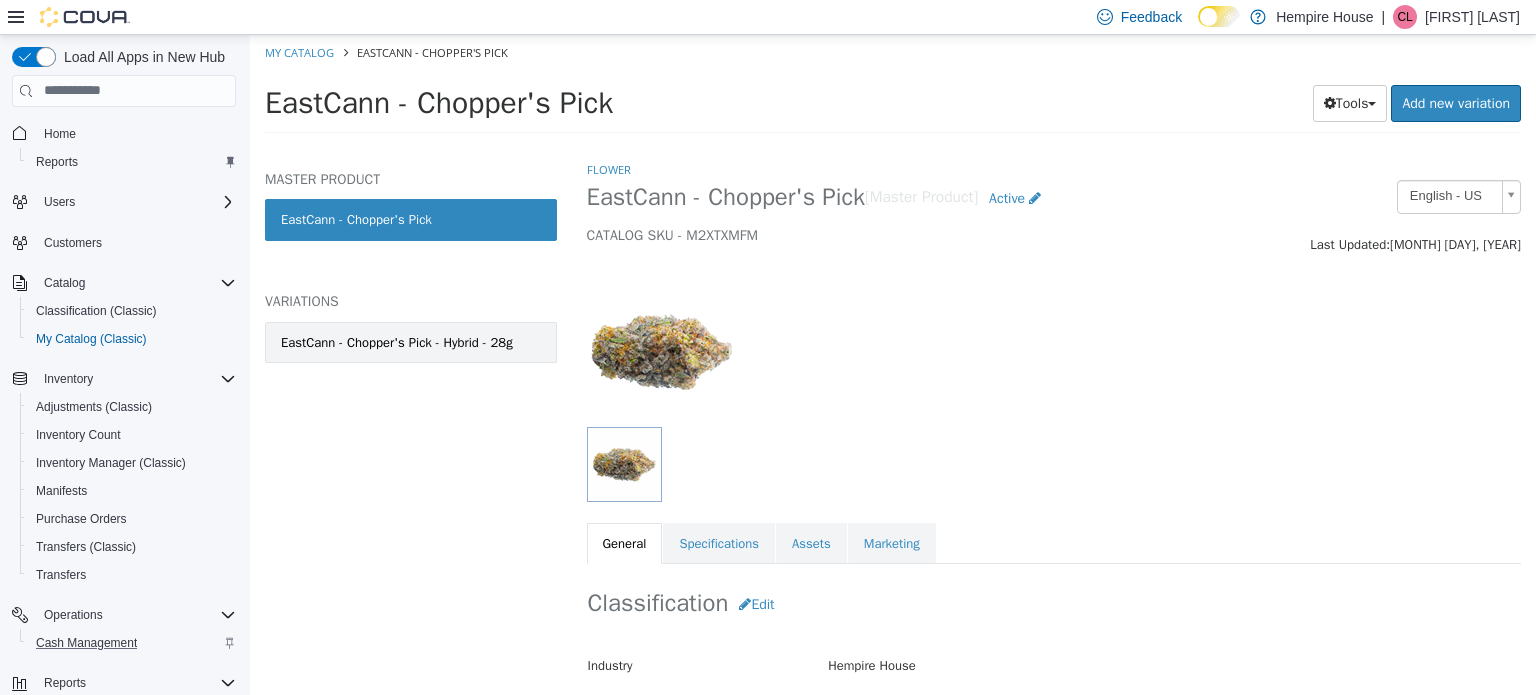 click on "EastCann - Chopper's Pick - Hybrid - 28g" at bounding box center [411, 342] 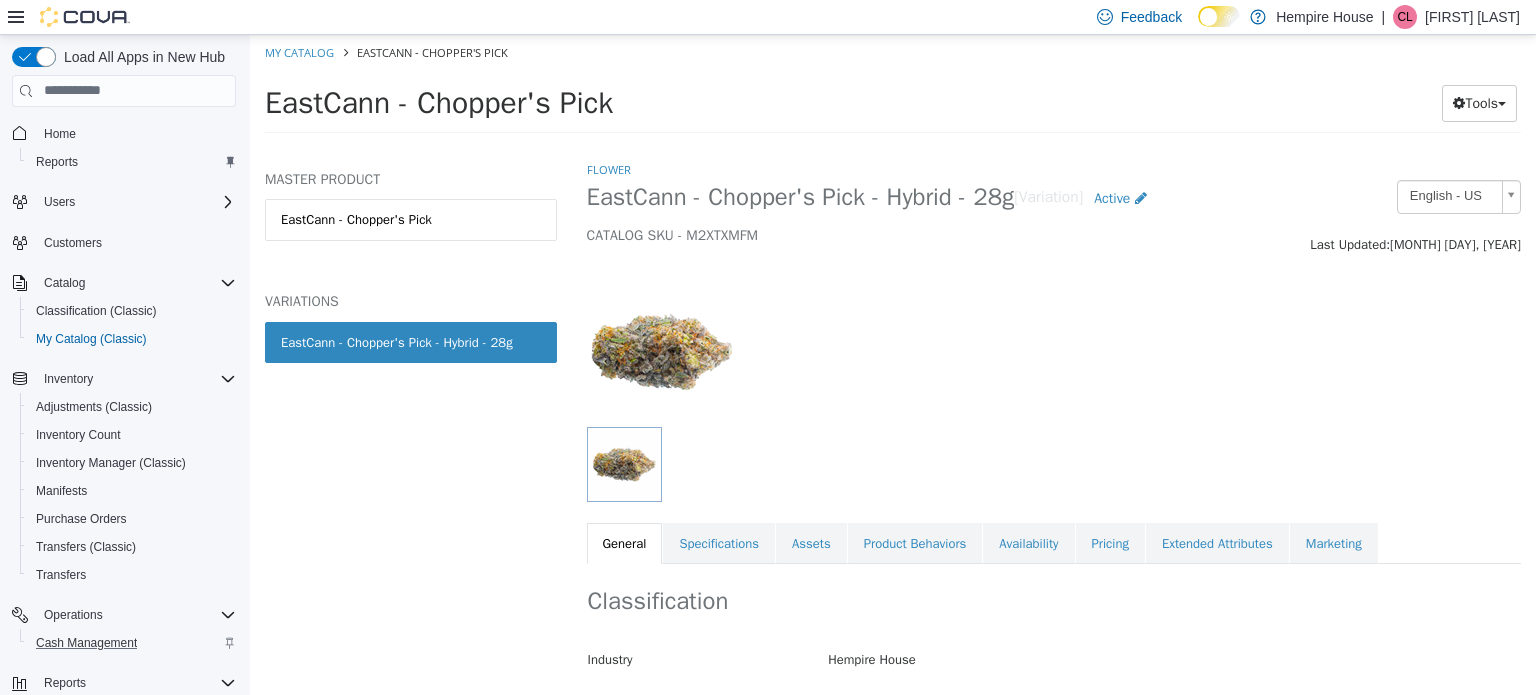 scroll, scrollTop: 300, scrollLeft: 0, axis: vertical 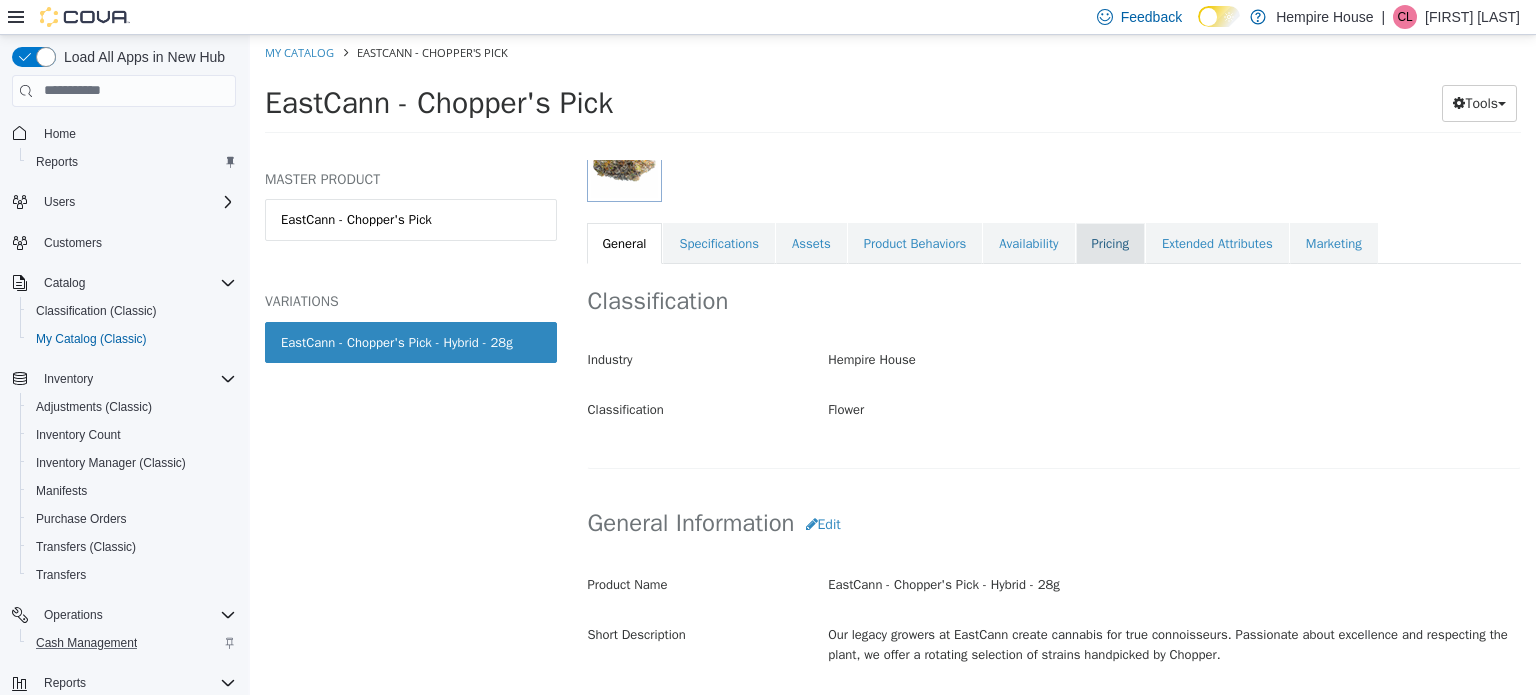 click on "Pricing" at bounding box center [1110, 243] 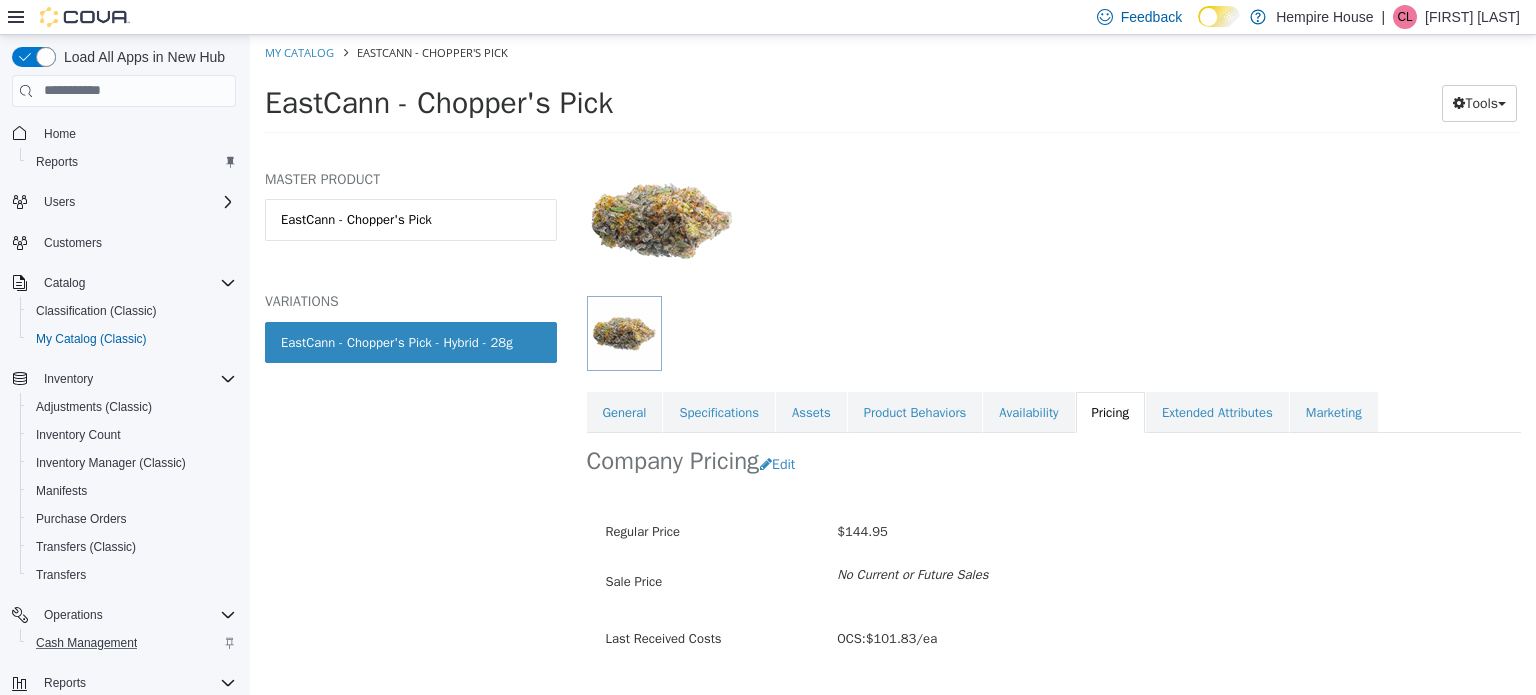 scroll, scrollTop: 179, scrollLeft: 0, axis: vertical 